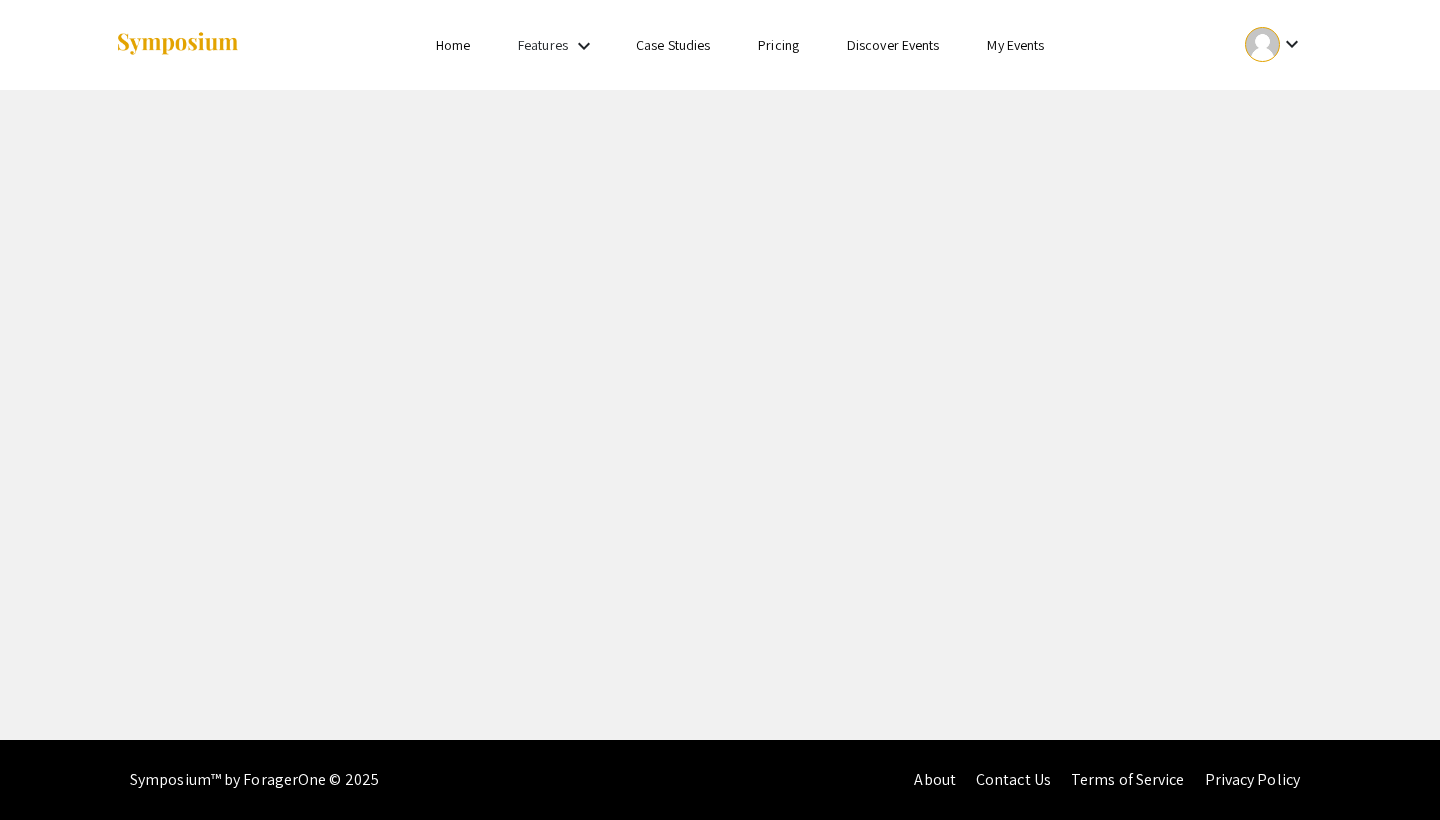 scroll, scrollTop: 0, scrollLeft: 0, axis: both 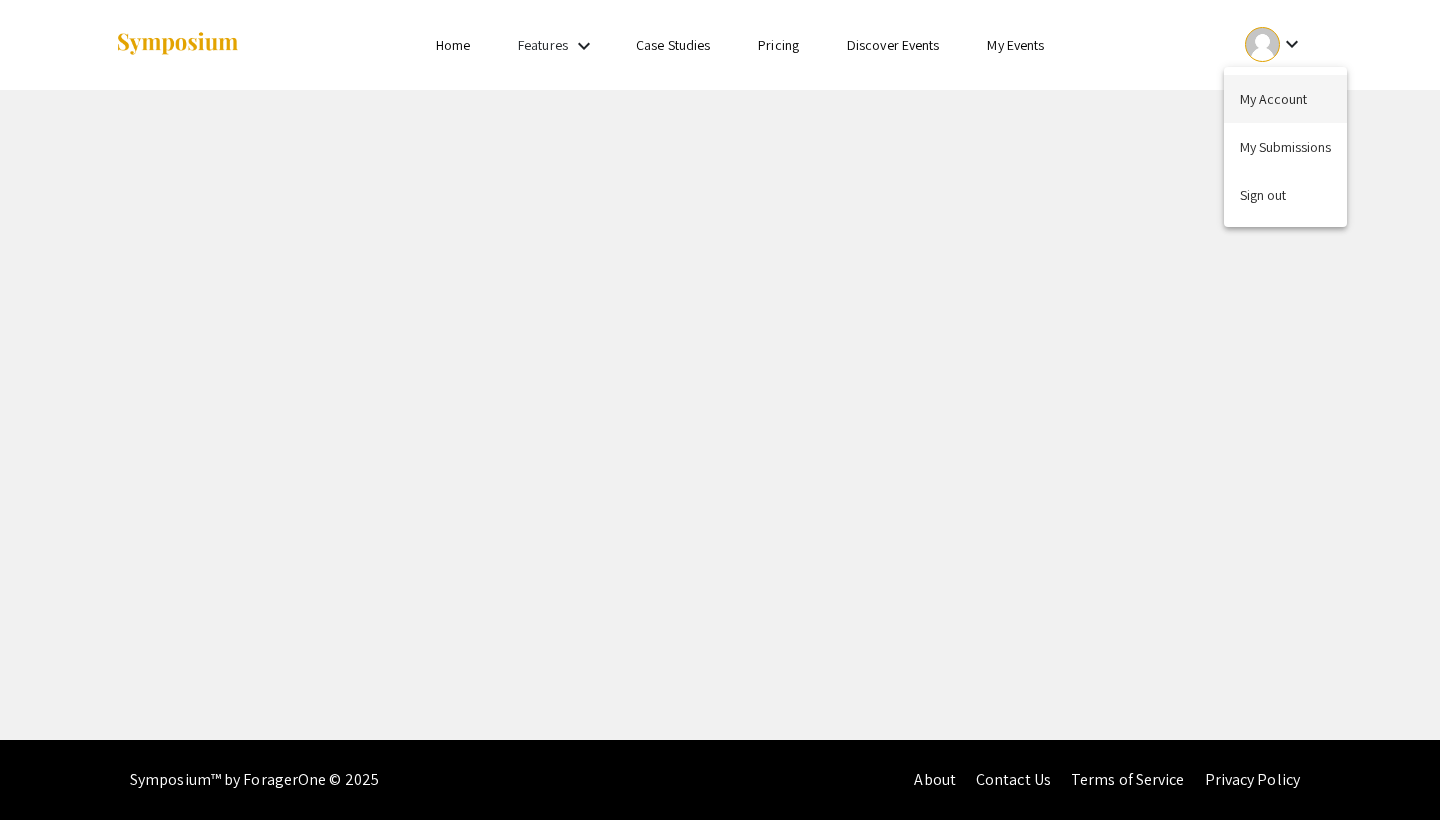 click on "My Account" at bounding box center [1285, 99] 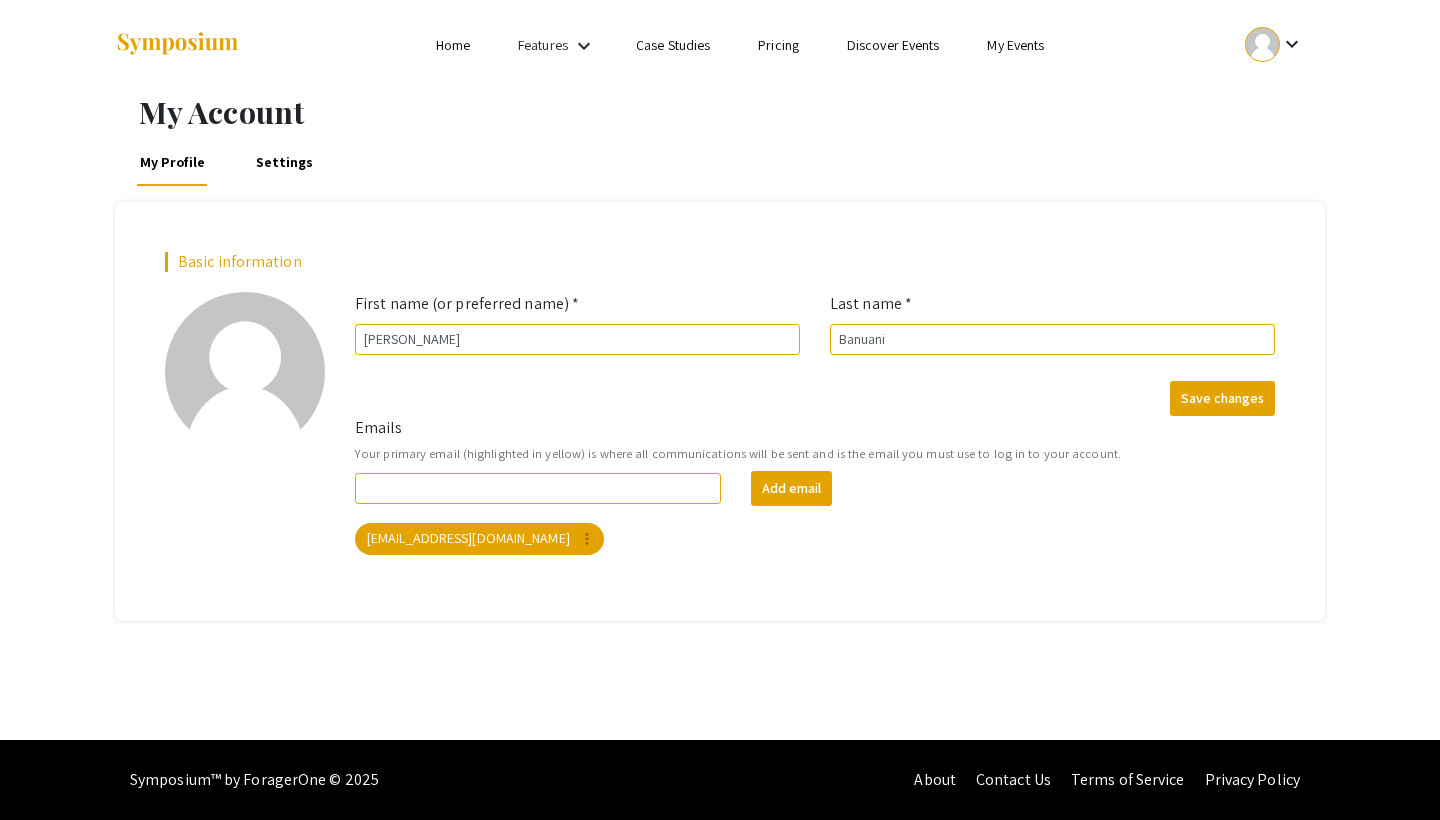 click on "Home" at bounding box center (453, 45) 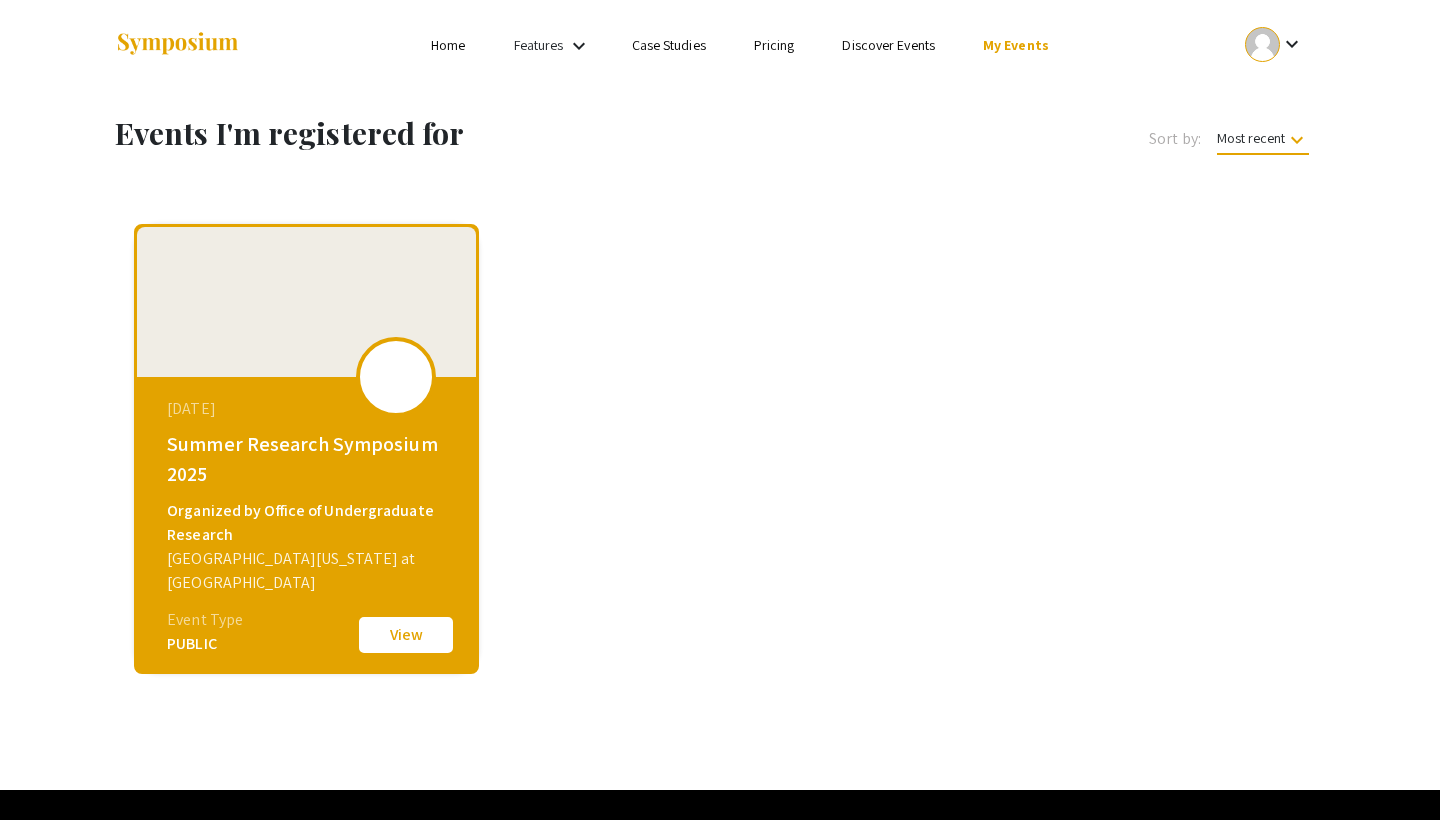 click on "My Events" at bounding box center (1016, 45) 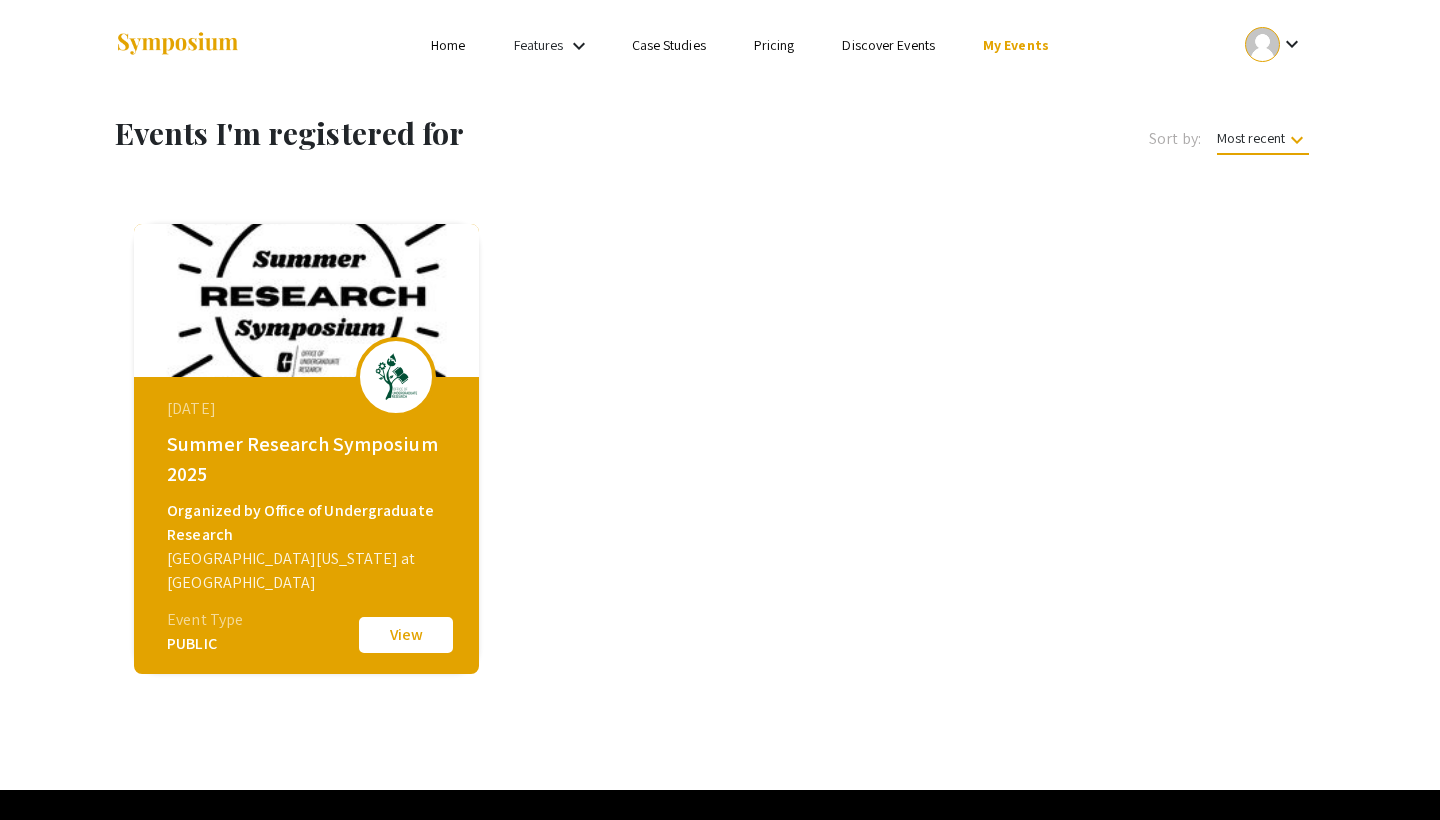 click on "Home" at bounding box center (448, 45) 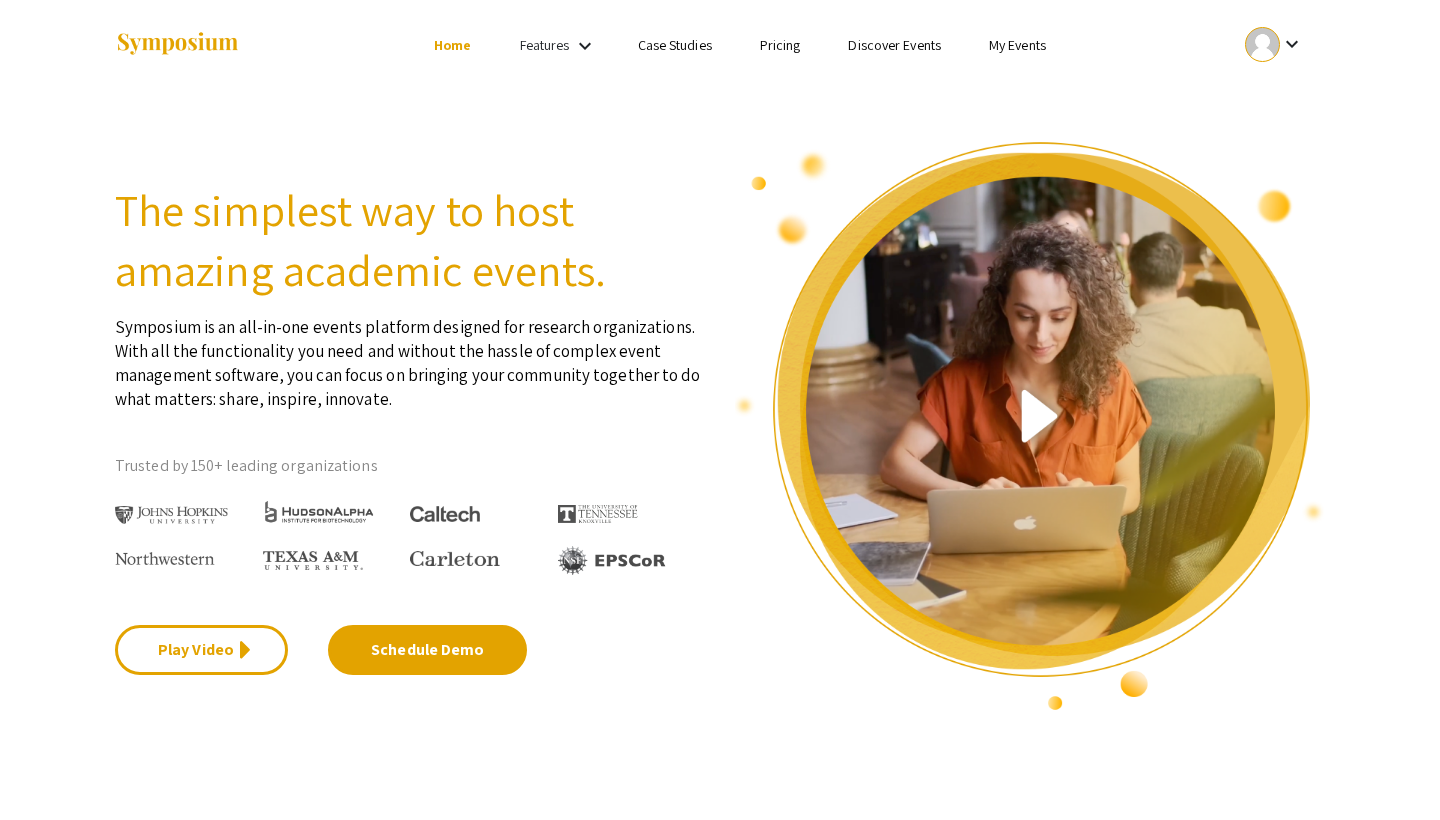 click on "The simplest way to host amazing academic events.  Symposium is an all-in-one events platform designed for research organizations. With all the functionality you need and without the hassle of complex event management software, you can focus on bringing your community together to do what matters: share, inspire, innovate.  Trusted by 150+ leading organizations Play Video  Schedule Demo" 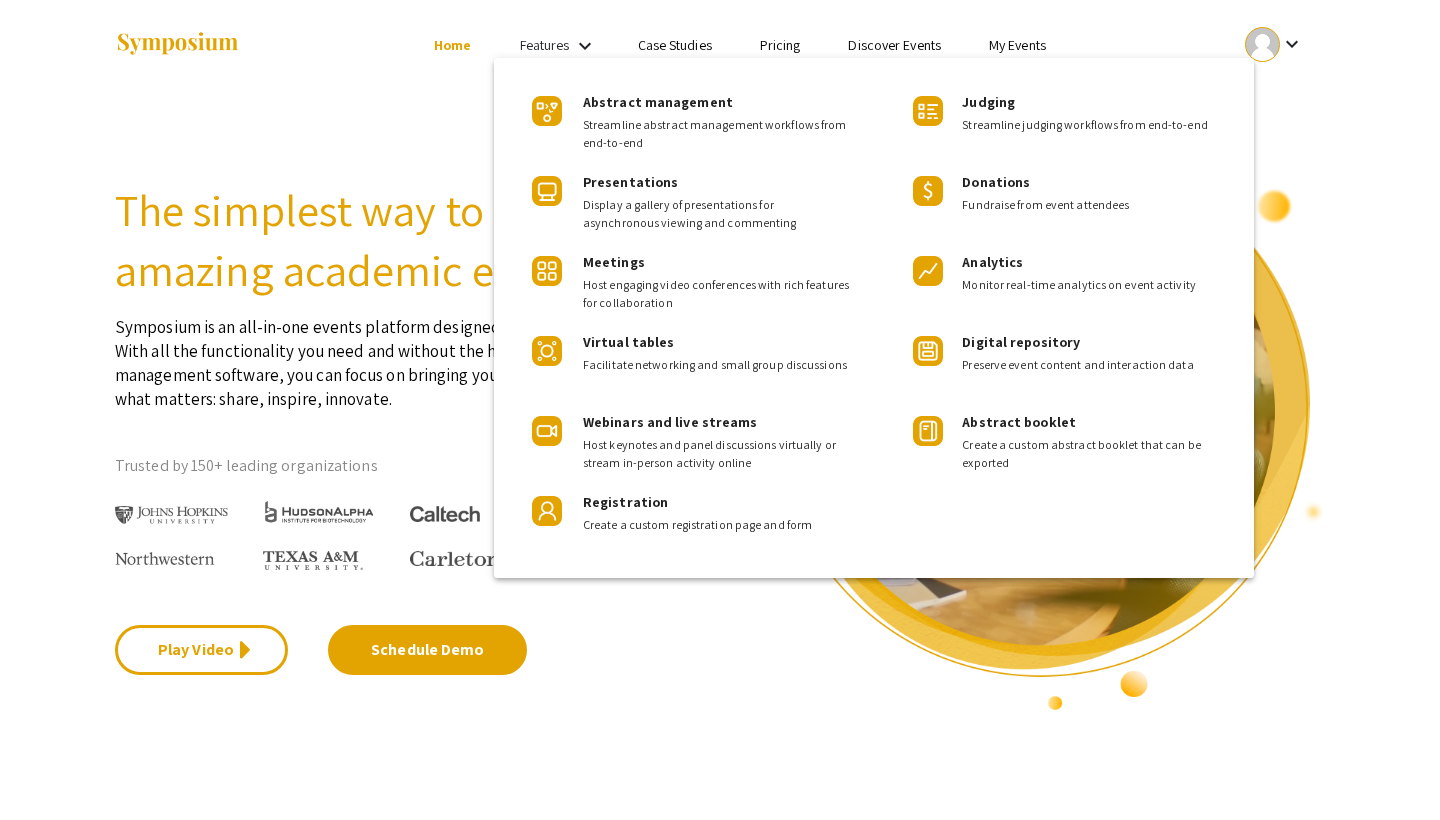 click at bounding box center (720, 410) 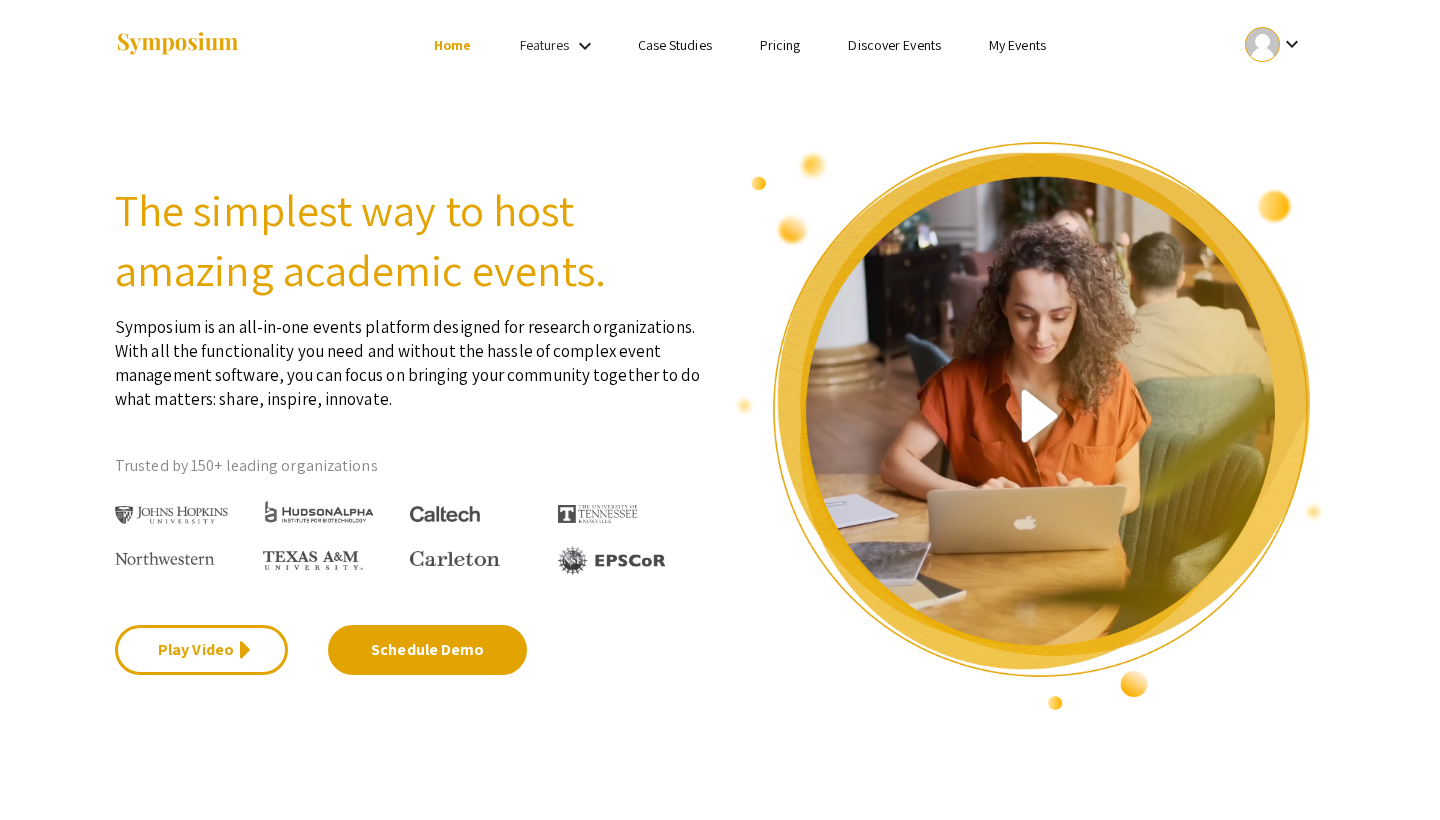 click on "Case Studies" at bounding box center (675, 45) 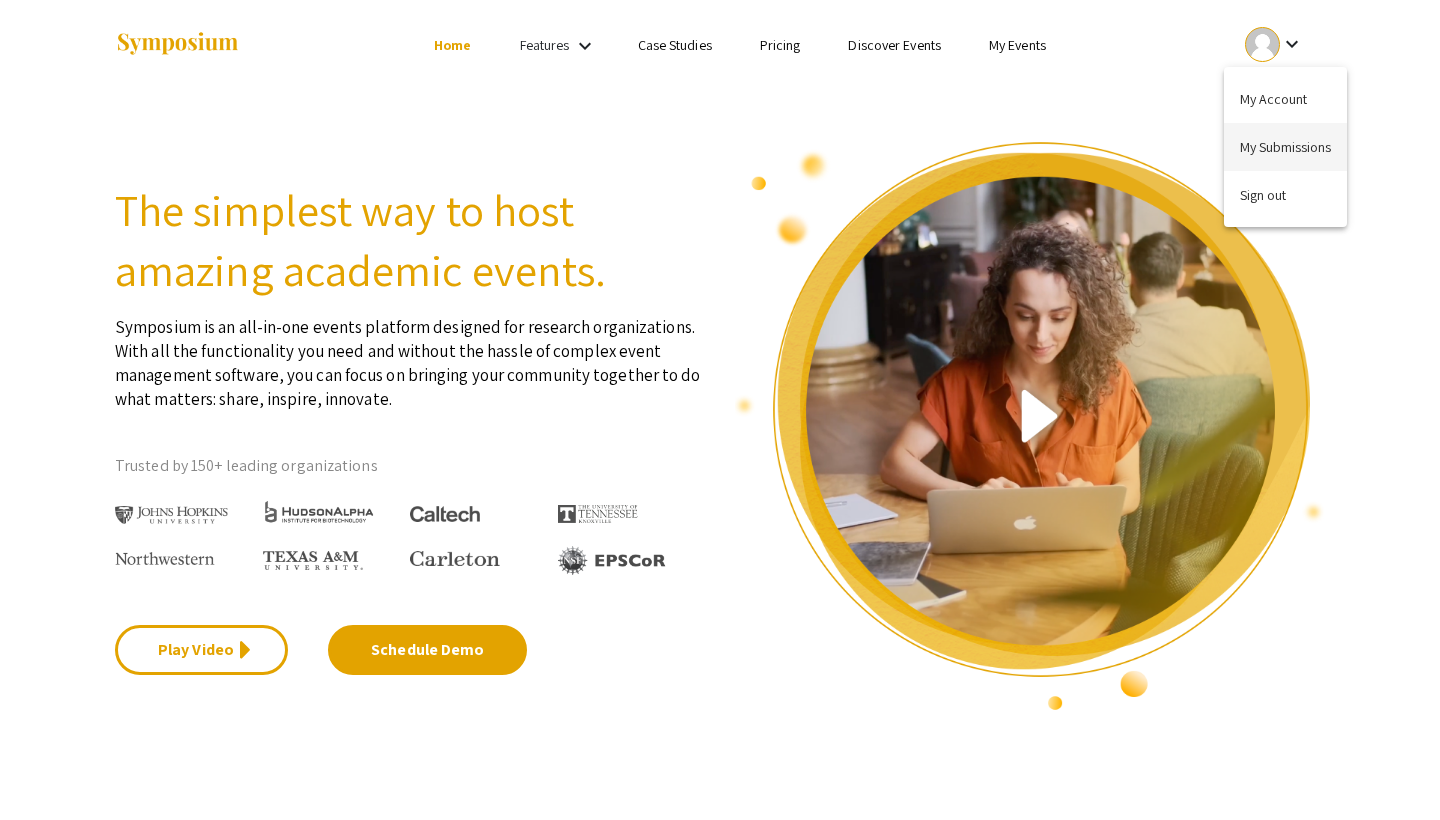 click on "My Submissions" at bounding box center (1285, 147) 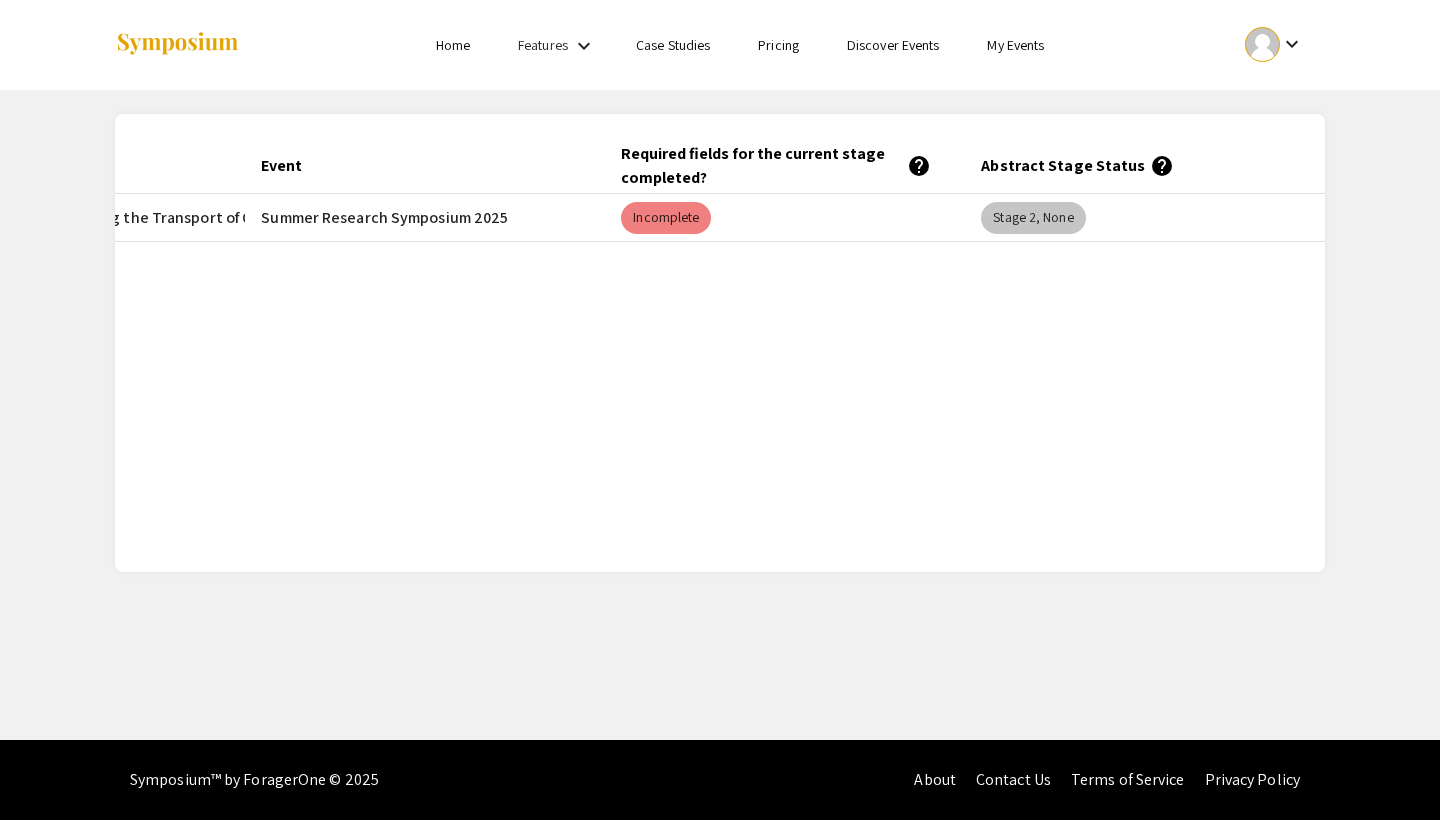 scroll, scrollTop: 0, scrollLeft: 316, axis: horizontal 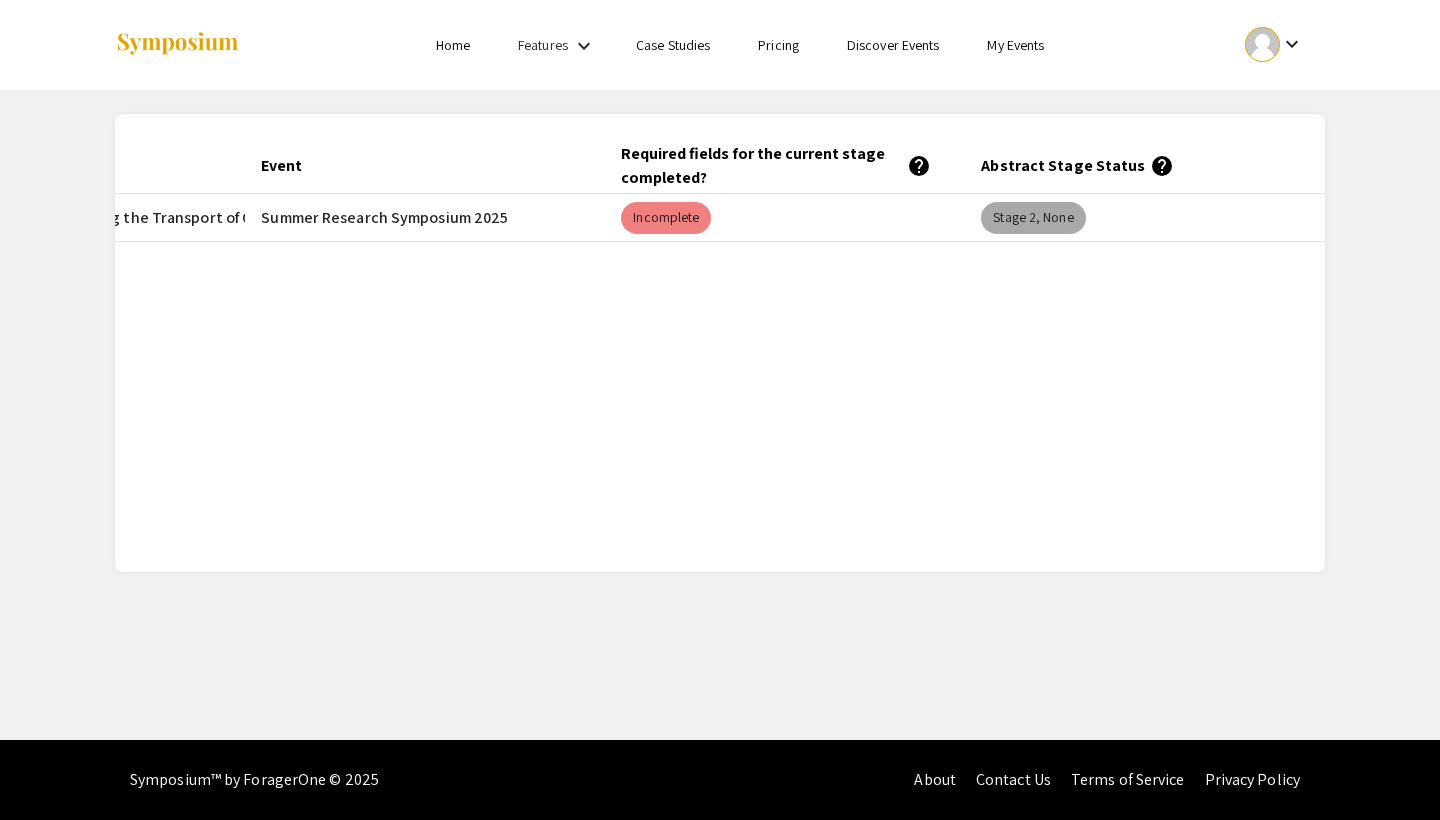 click on "Stage 2, None" at bounding box center (1033, 218) 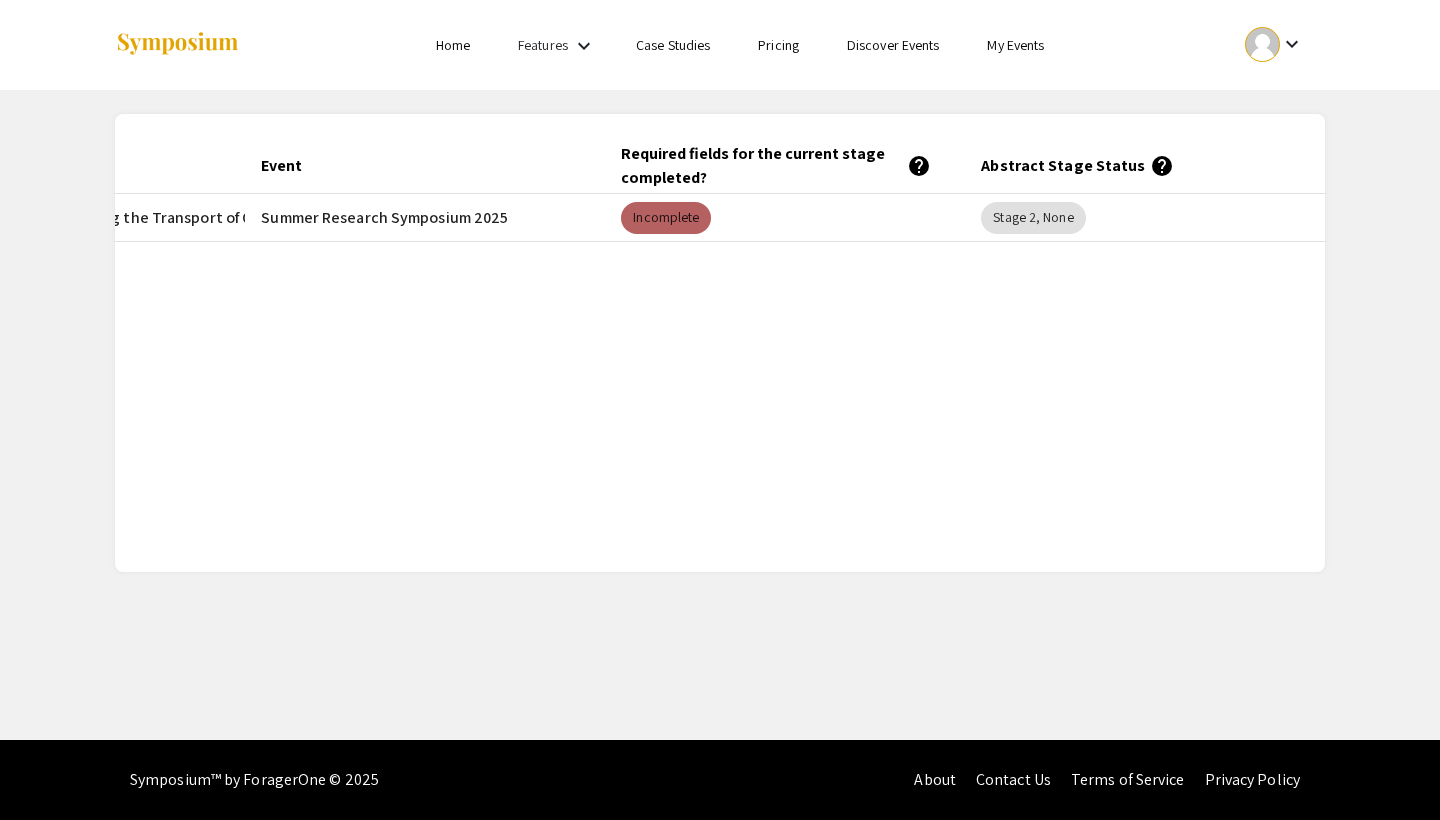 click on "Incomplete" at bounding box center (666, 218) 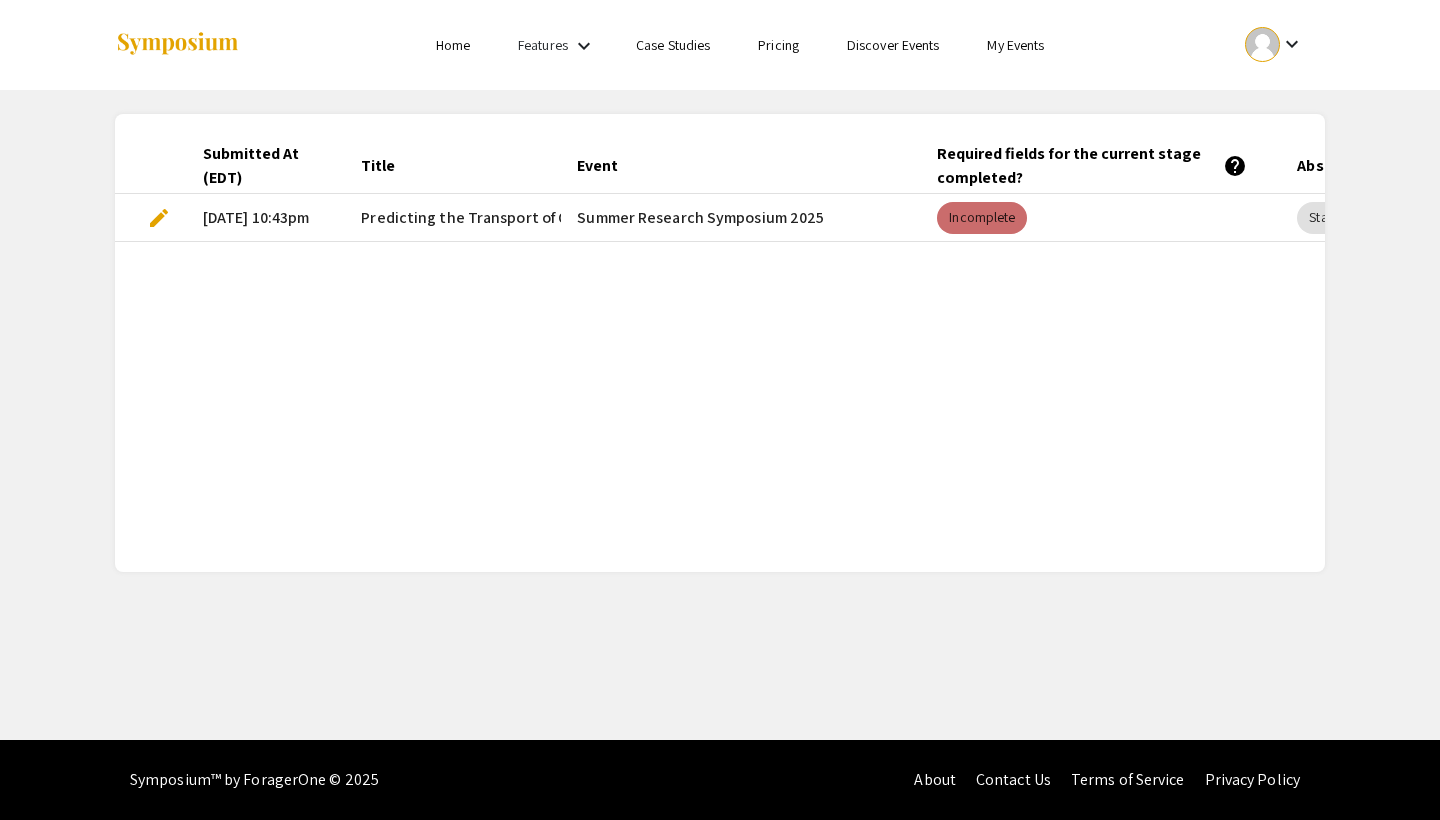 scroll, scrollTop: 0, scrollLeft: 0, axis: both 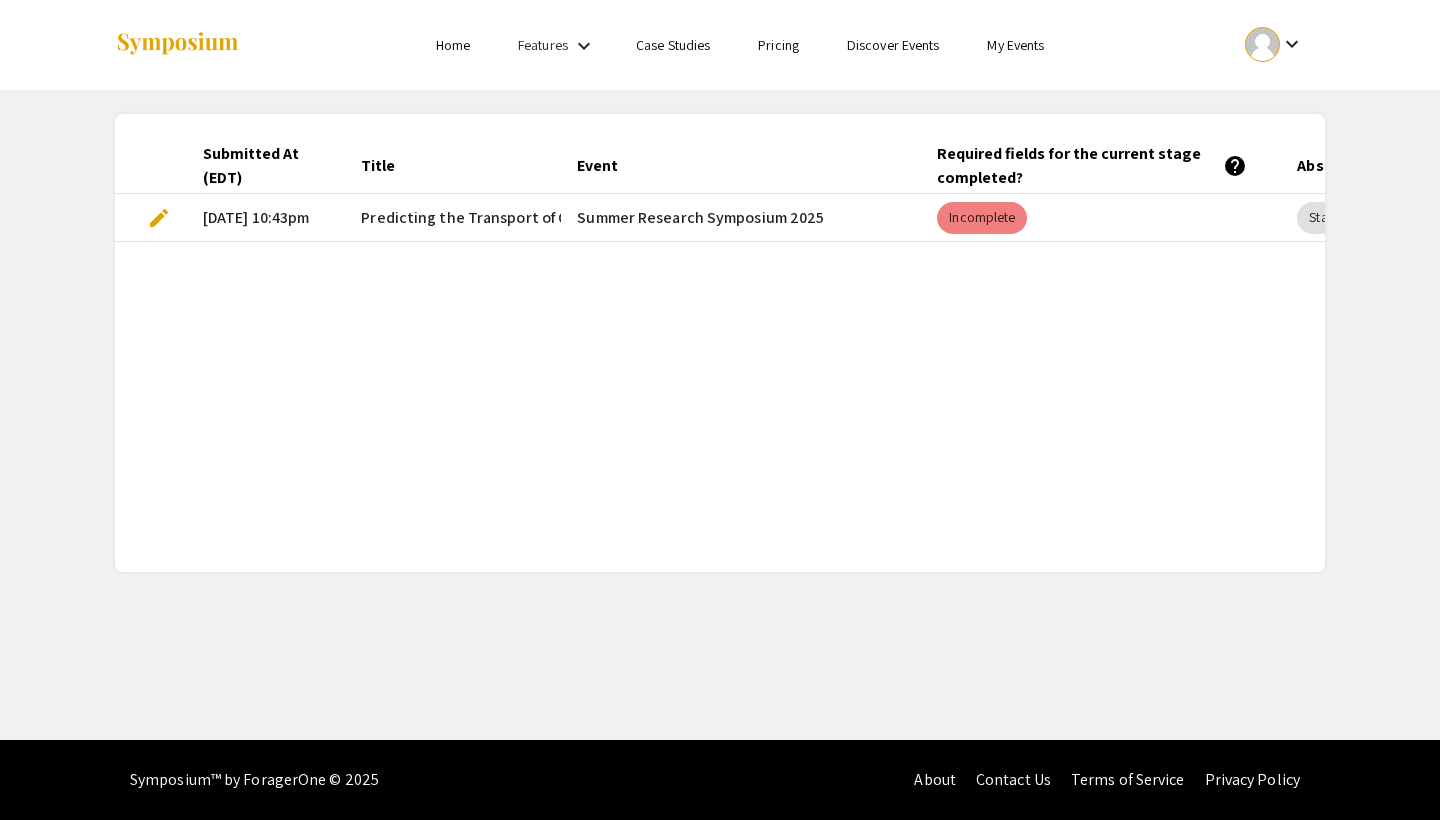 click on "keyboard_arrow_down" at bounding box center [1274, 44] 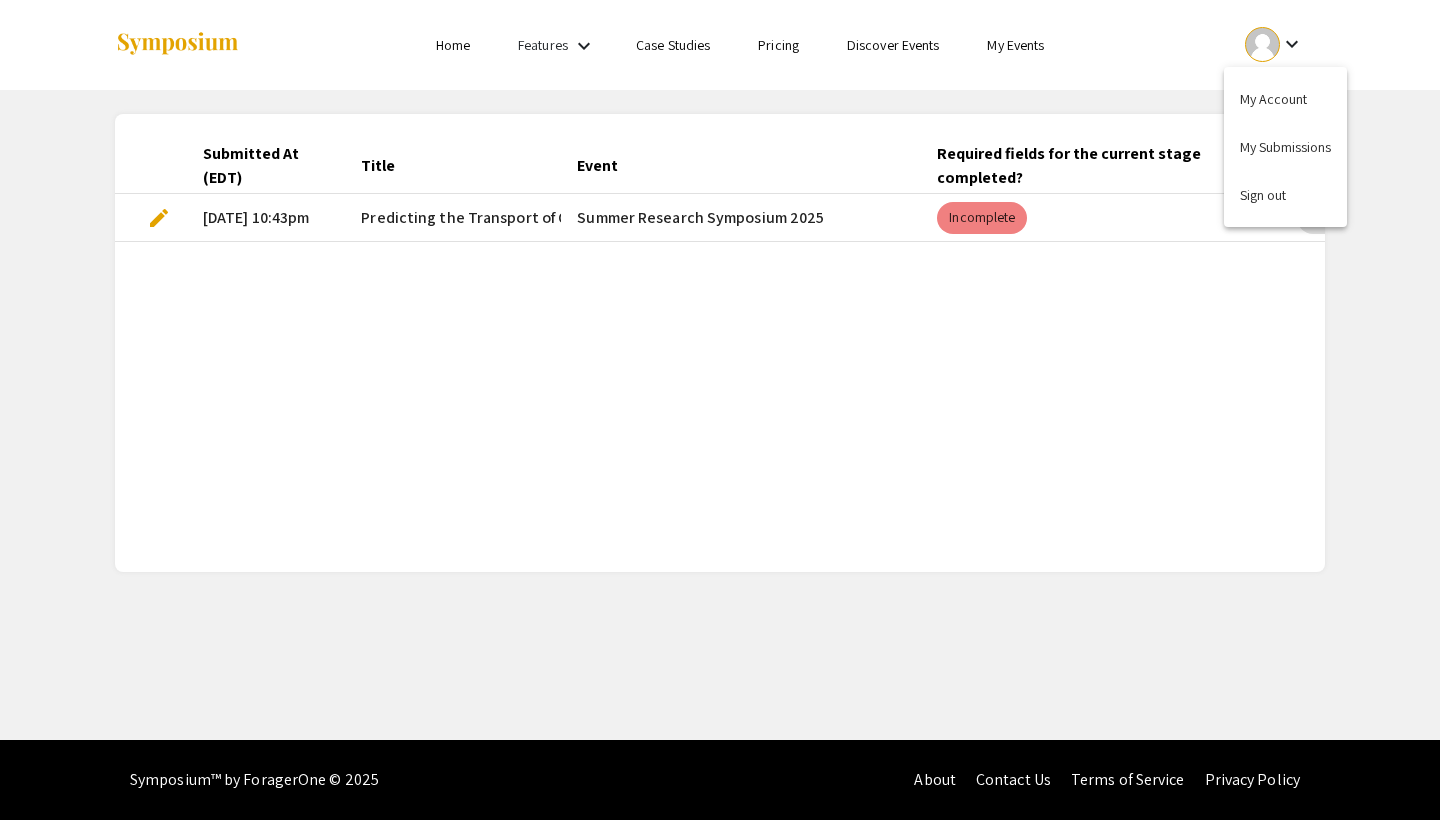 click at bounding box center [720, 410] 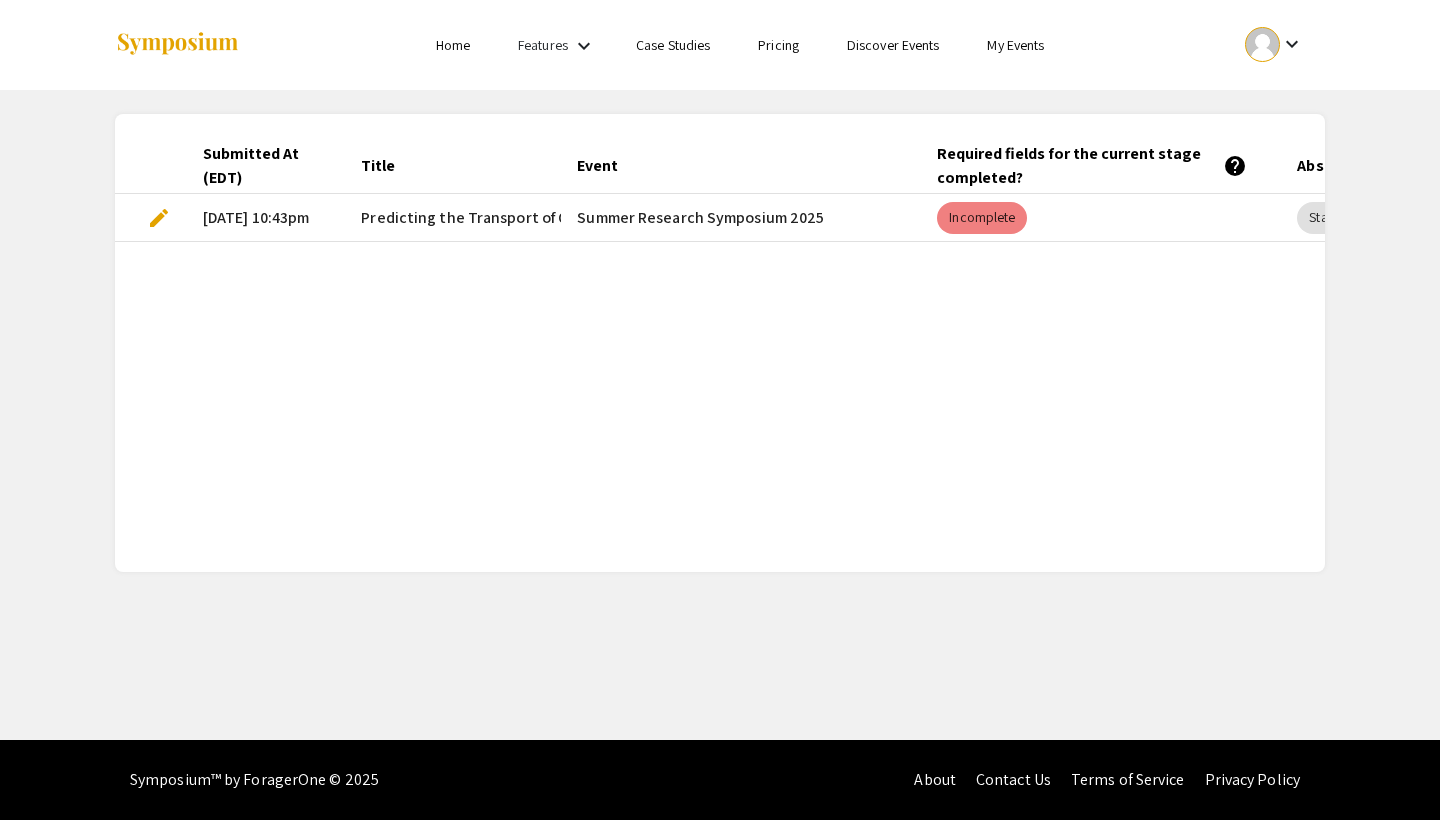 click on "keyboard_arrow_down" at bounding box center (584, 46) 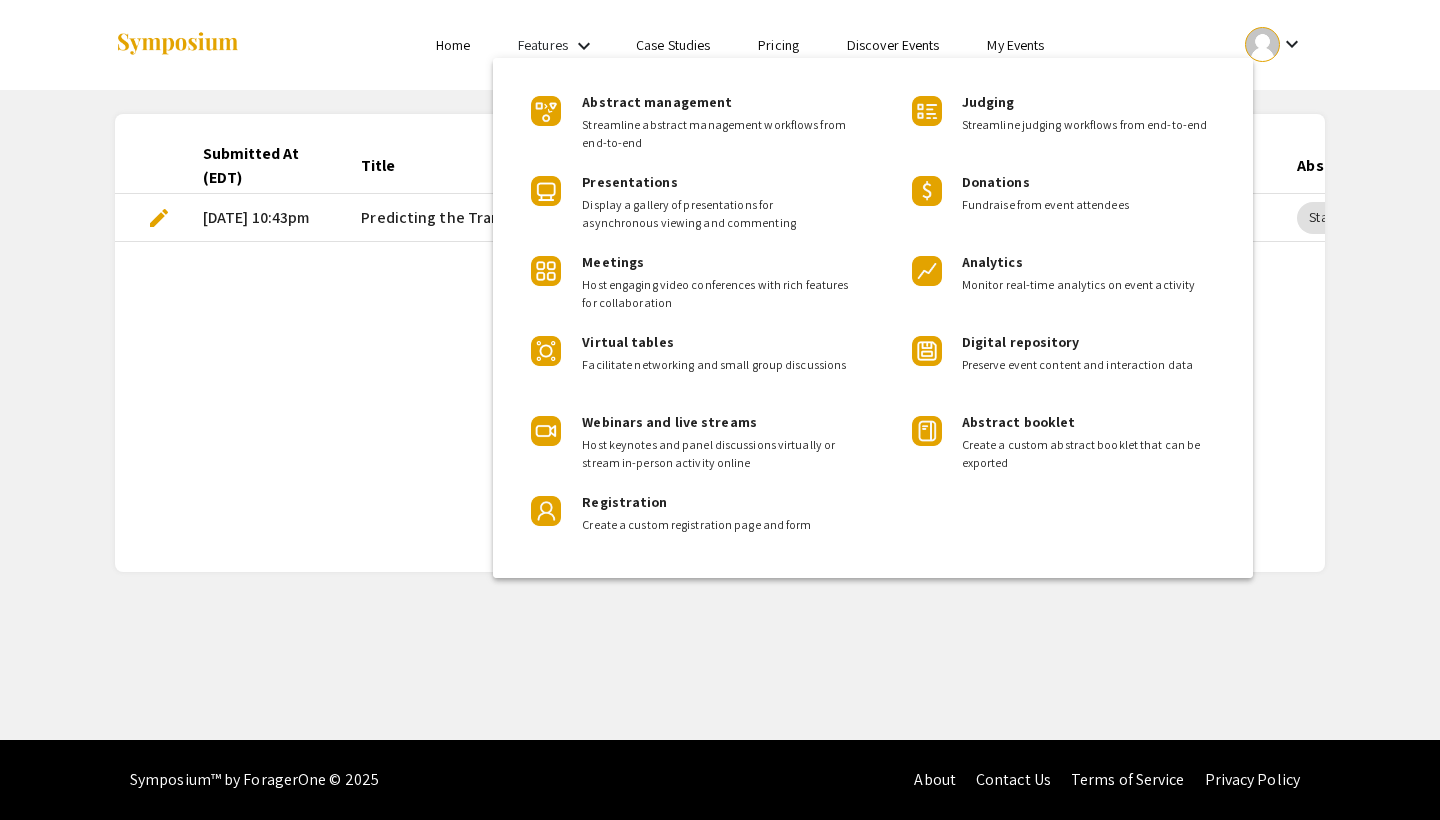 click at bounding box center (720, 410) 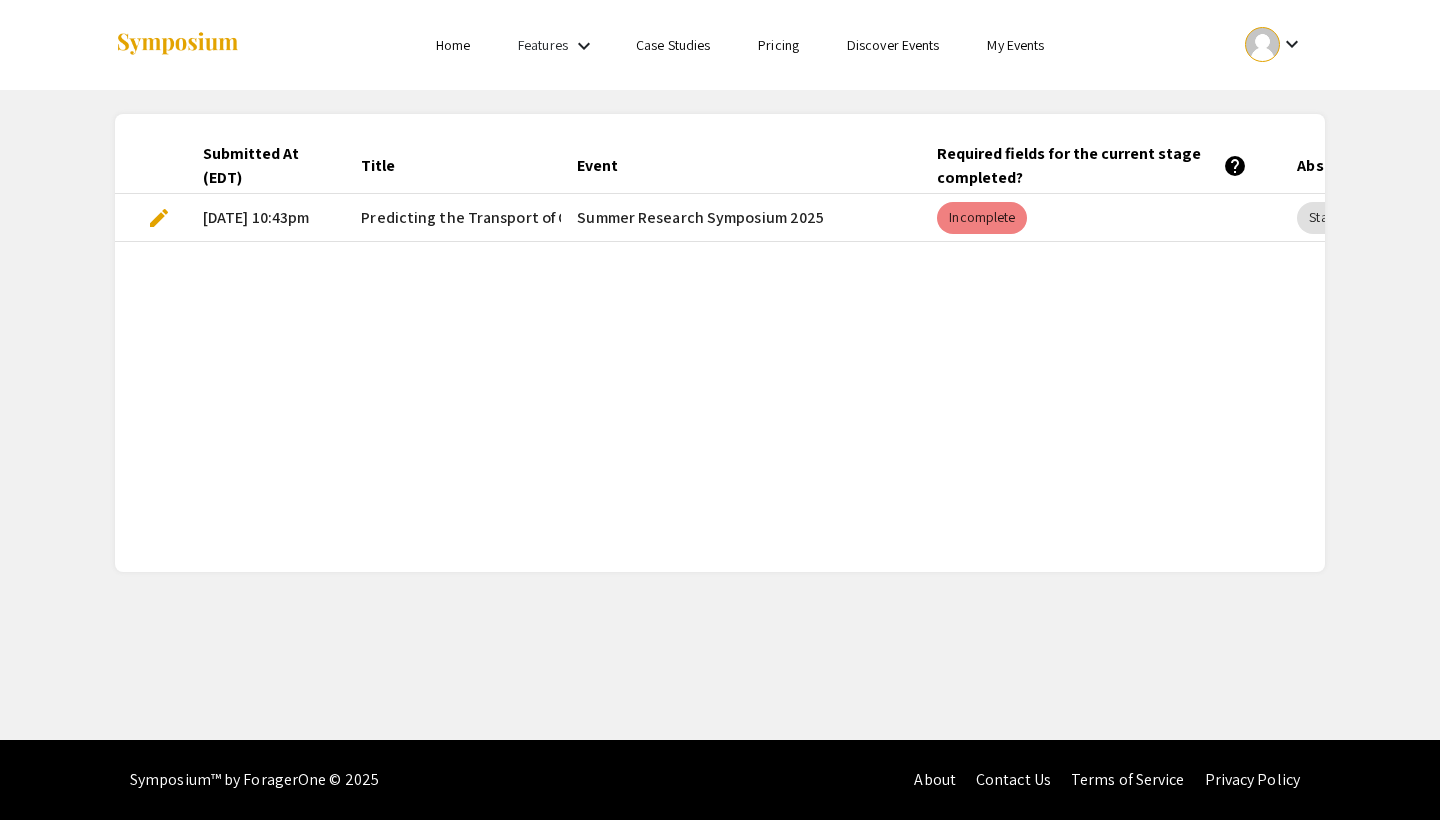 click on "Case Studies" at bounding box center (673, 45) 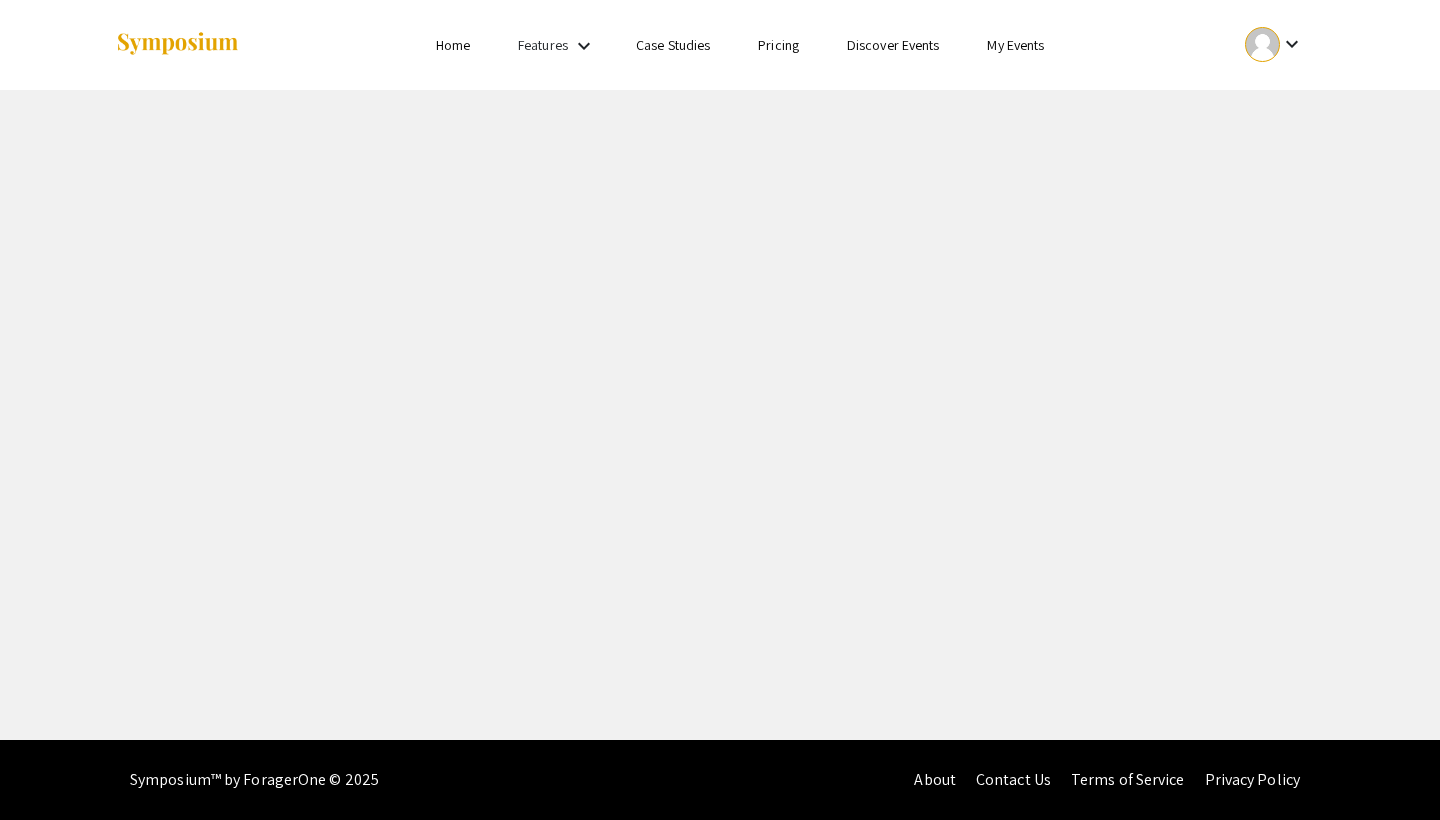 scroll, scrollTop: 0, scrollLeft: 0, axis: both 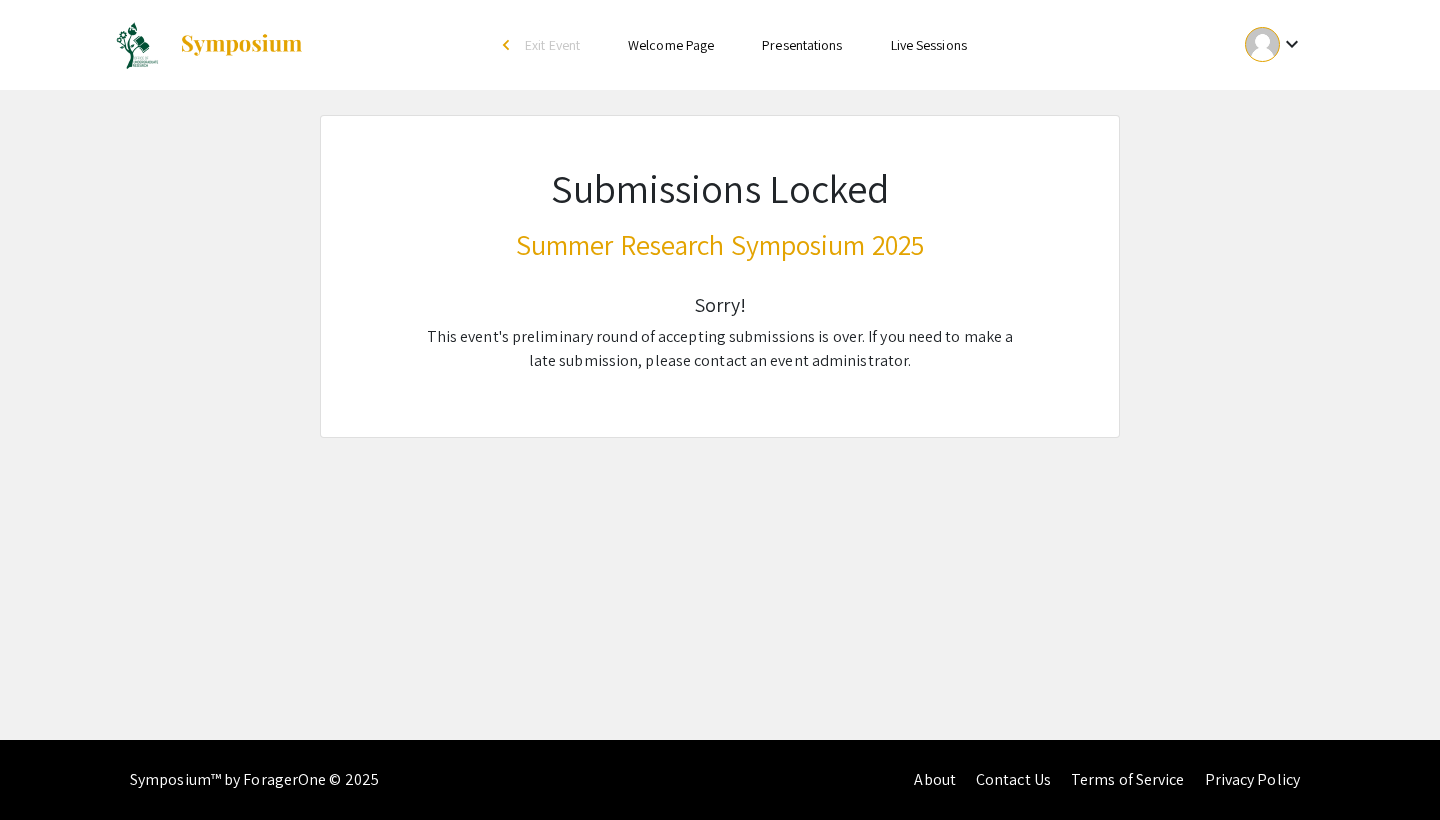 click on "Presentations" at bounding box center (802, 45) 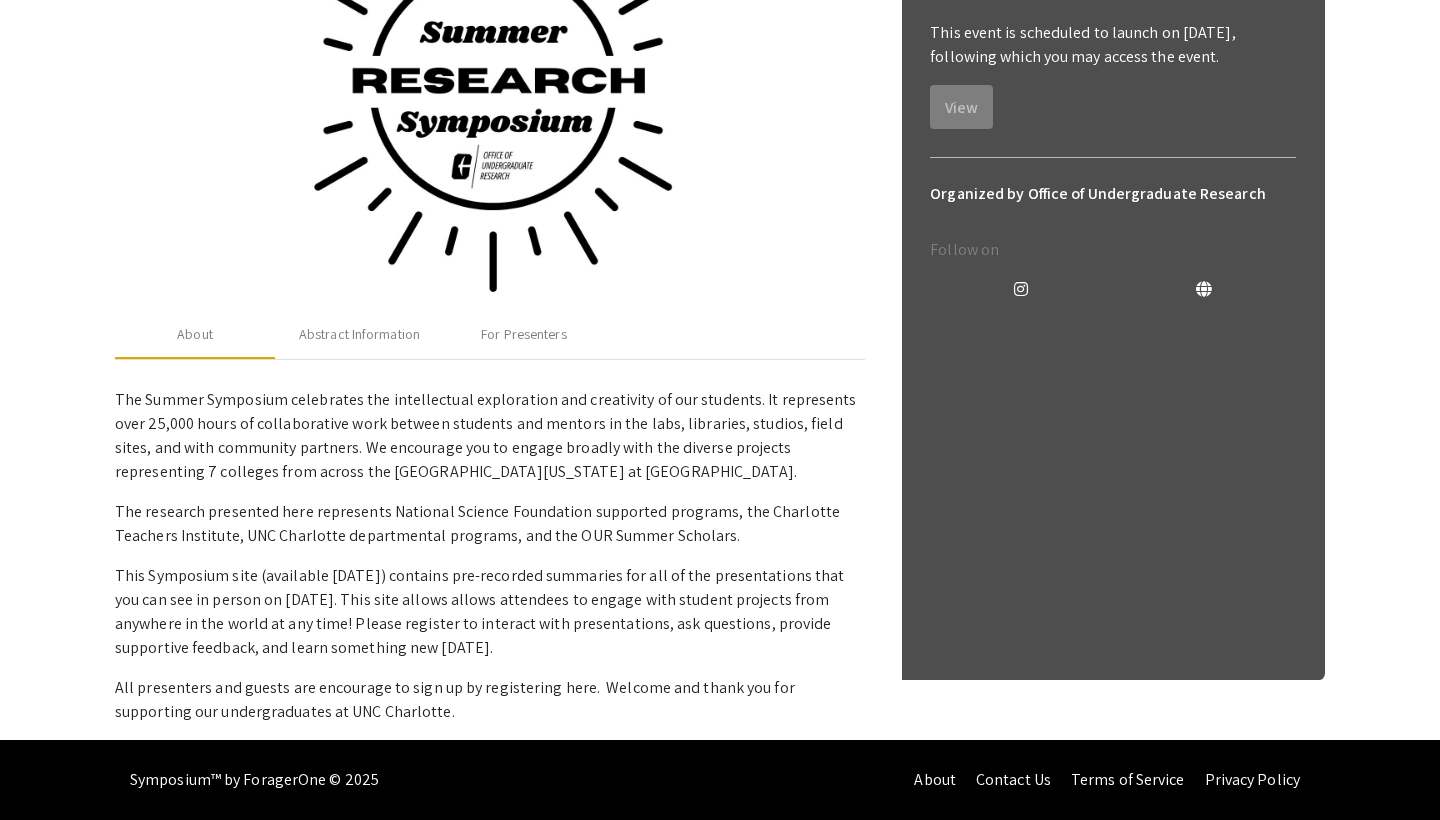 scroll, scrollTop: 444, scrollLeft: 0, axis: vertical 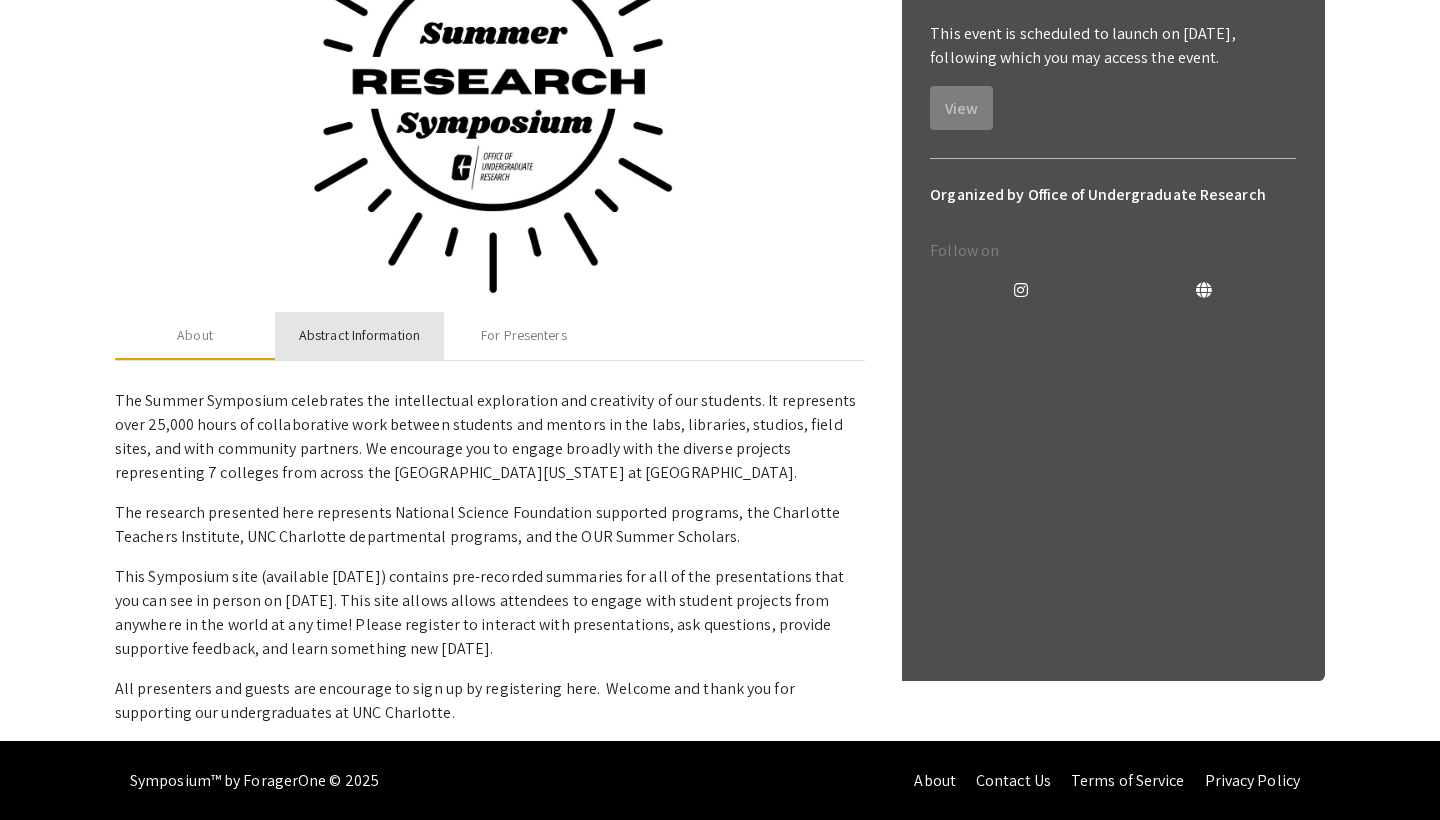 click on "Abstract Information" at bounding box center (359, 335) 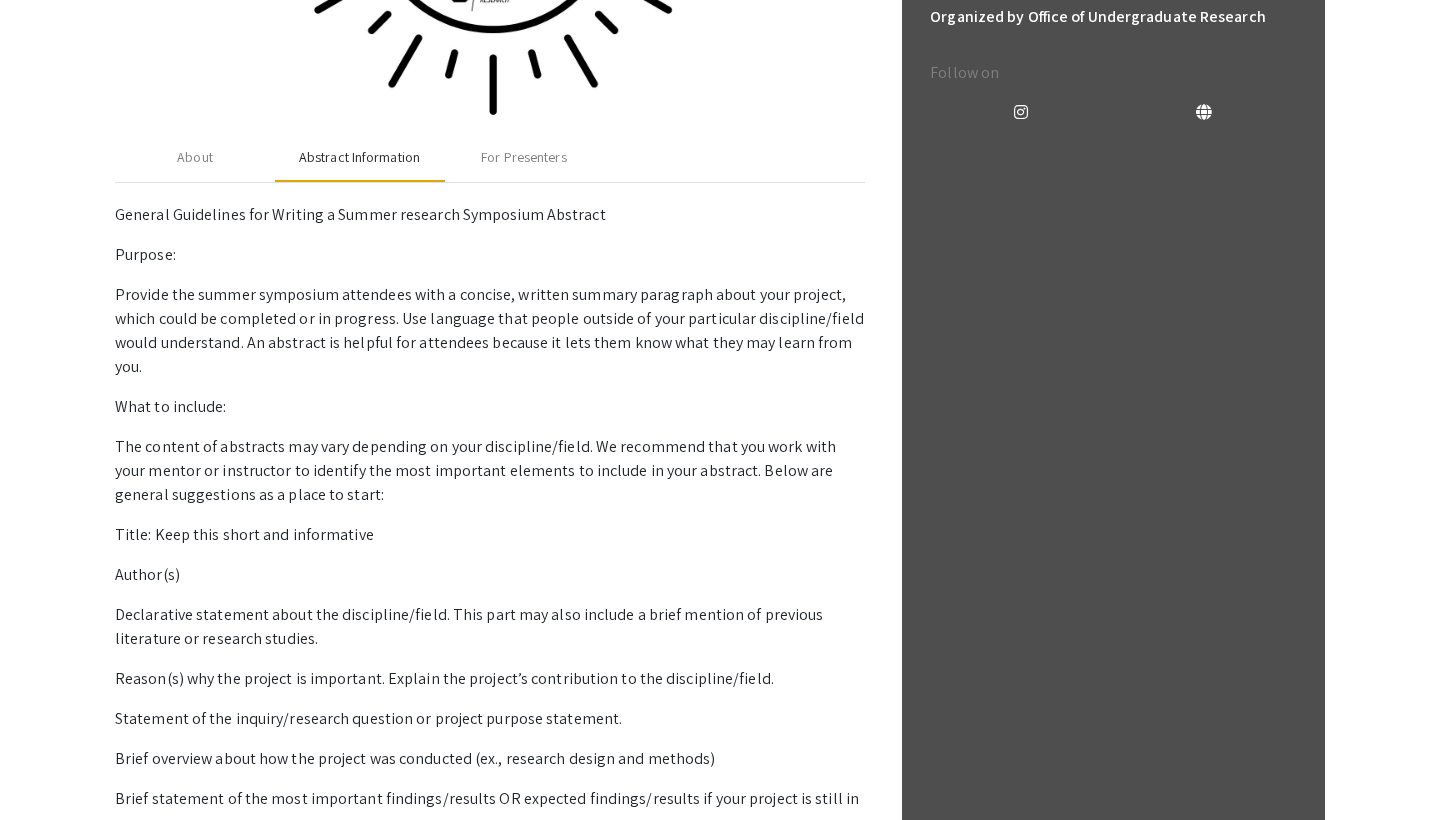 scroll, scrollTop: 588, scrollLeft: 0, axis: vertical 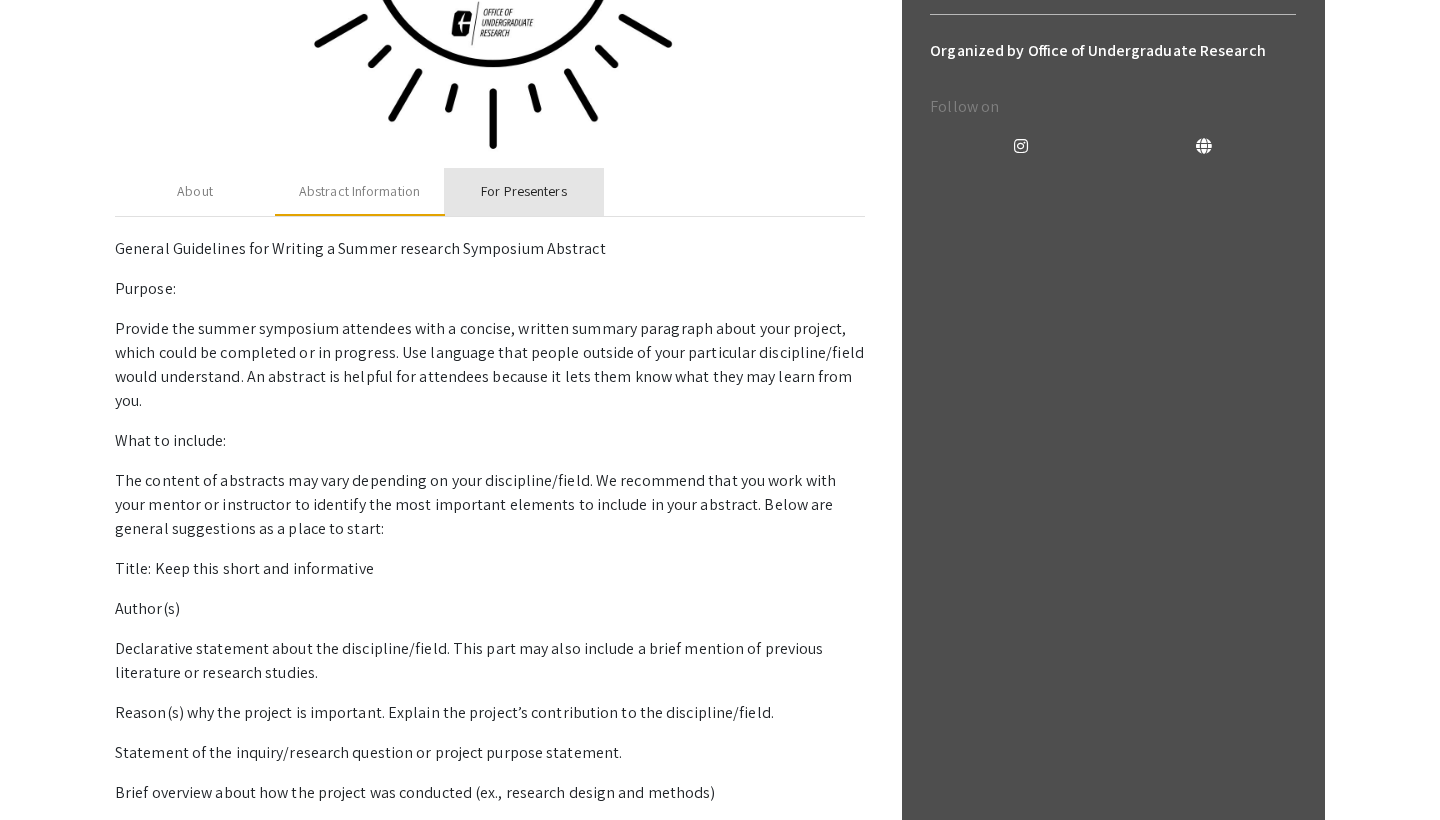 click on "For Presenters" at bounding box center [523, 191] 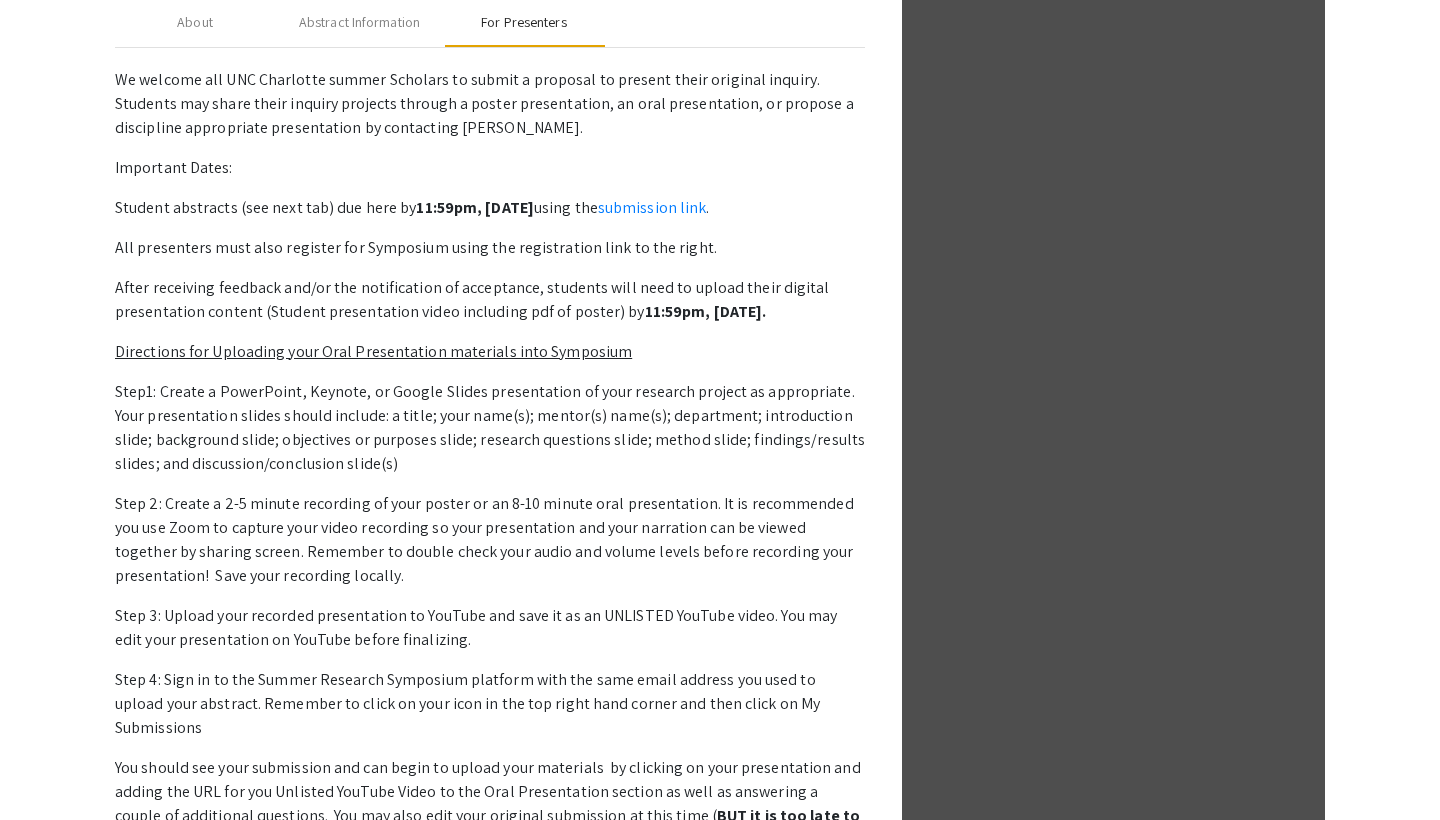 scroll, scrollTop: 759, scrollLeft: 0, axis: vertical 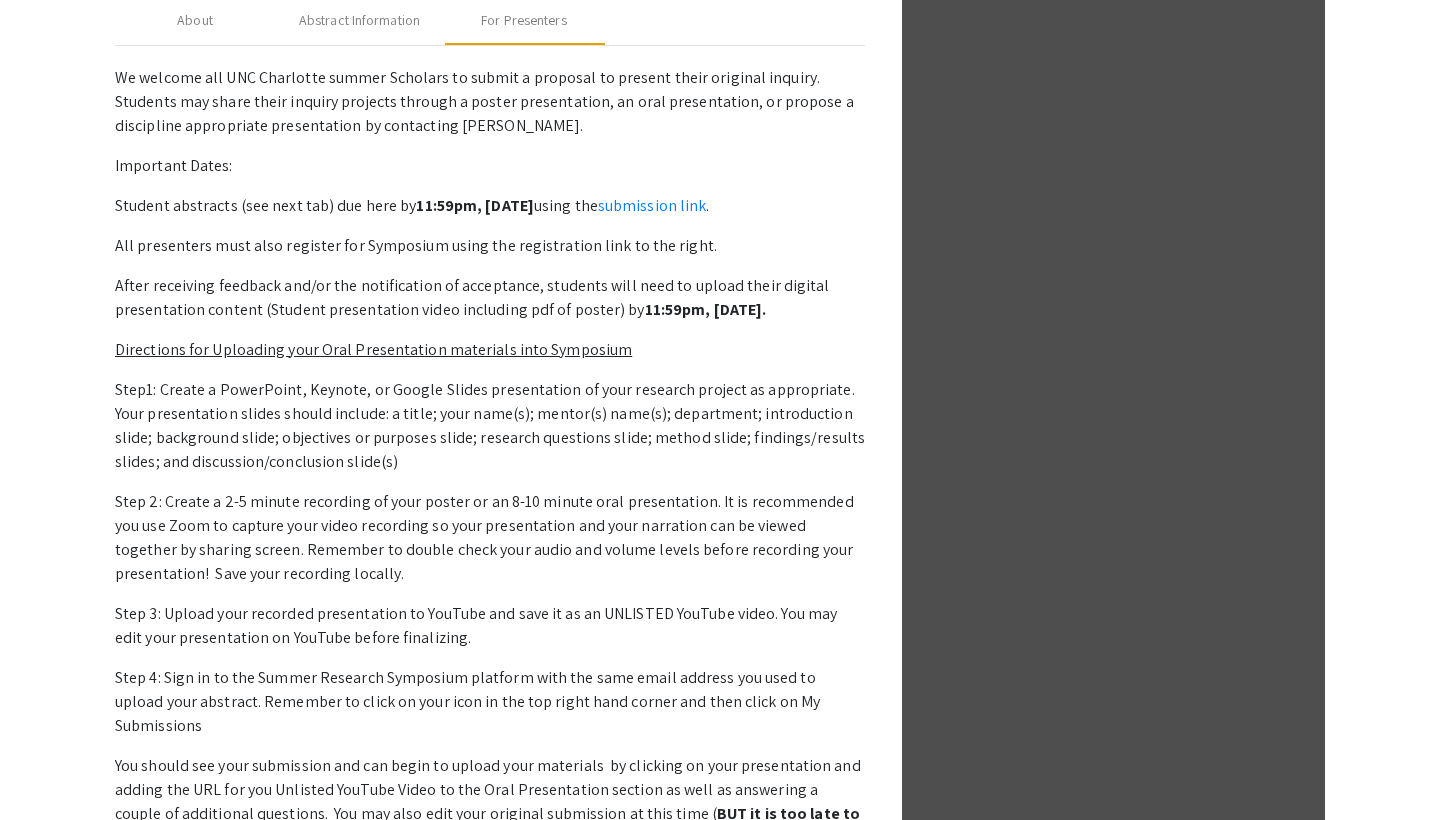 click on "Directions for Uploading your  Oral Presentation materials into Symposium" at bounding box center [373, 349] 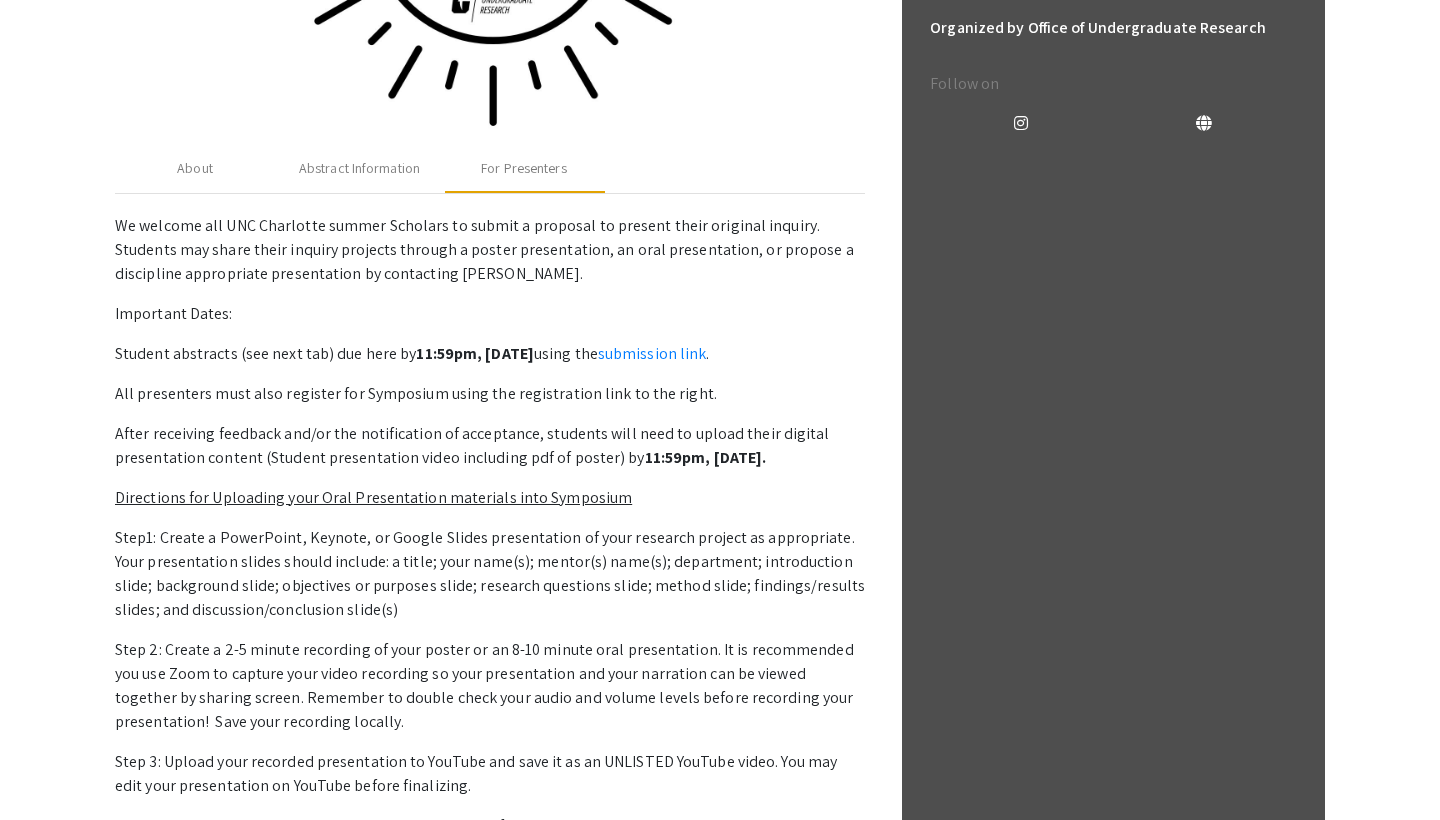 scroll, scrollTop: 612, scrollLeft: 0, axis: vertical 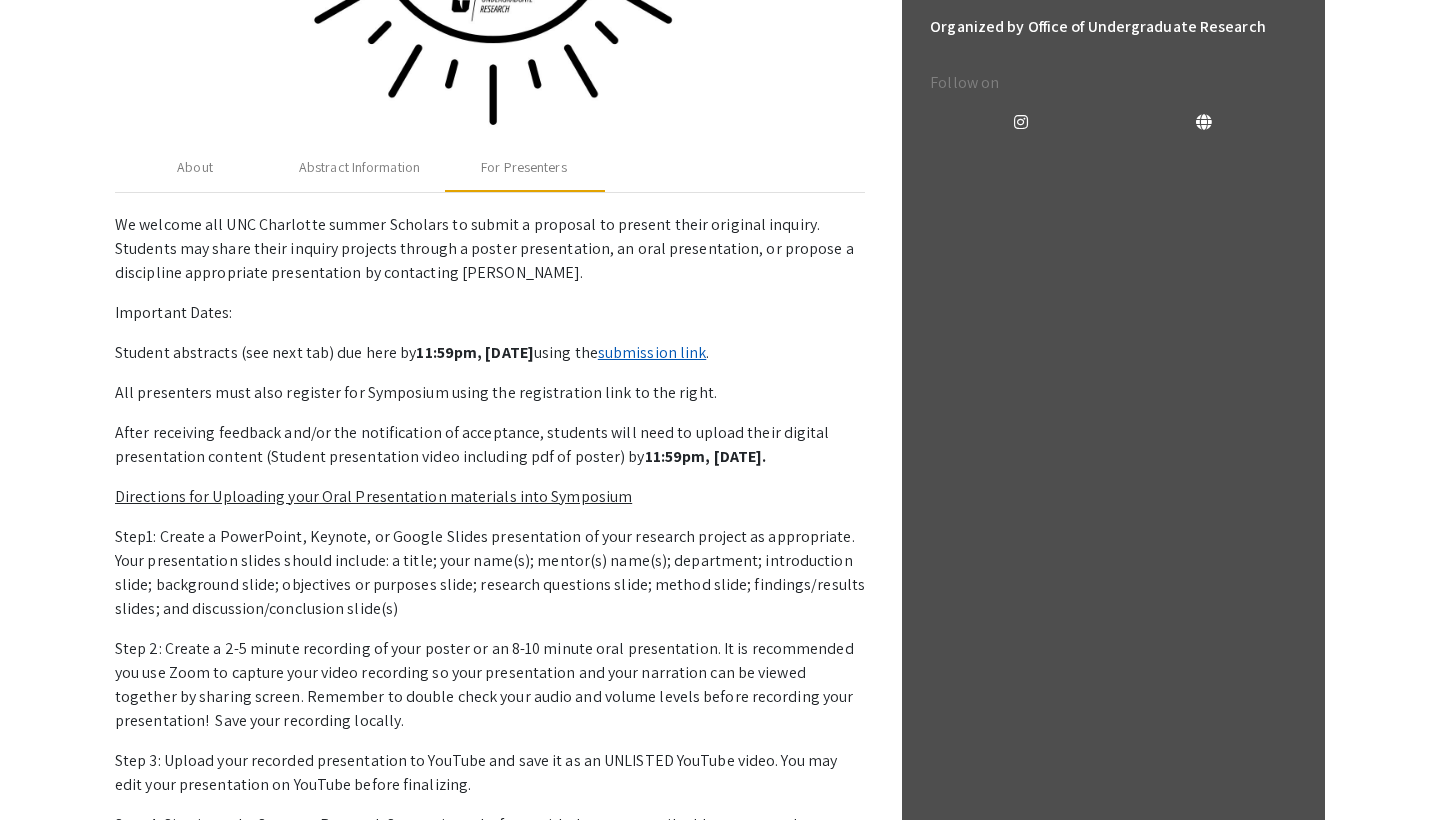 click on "submission link" at bounding box center (652, 352) 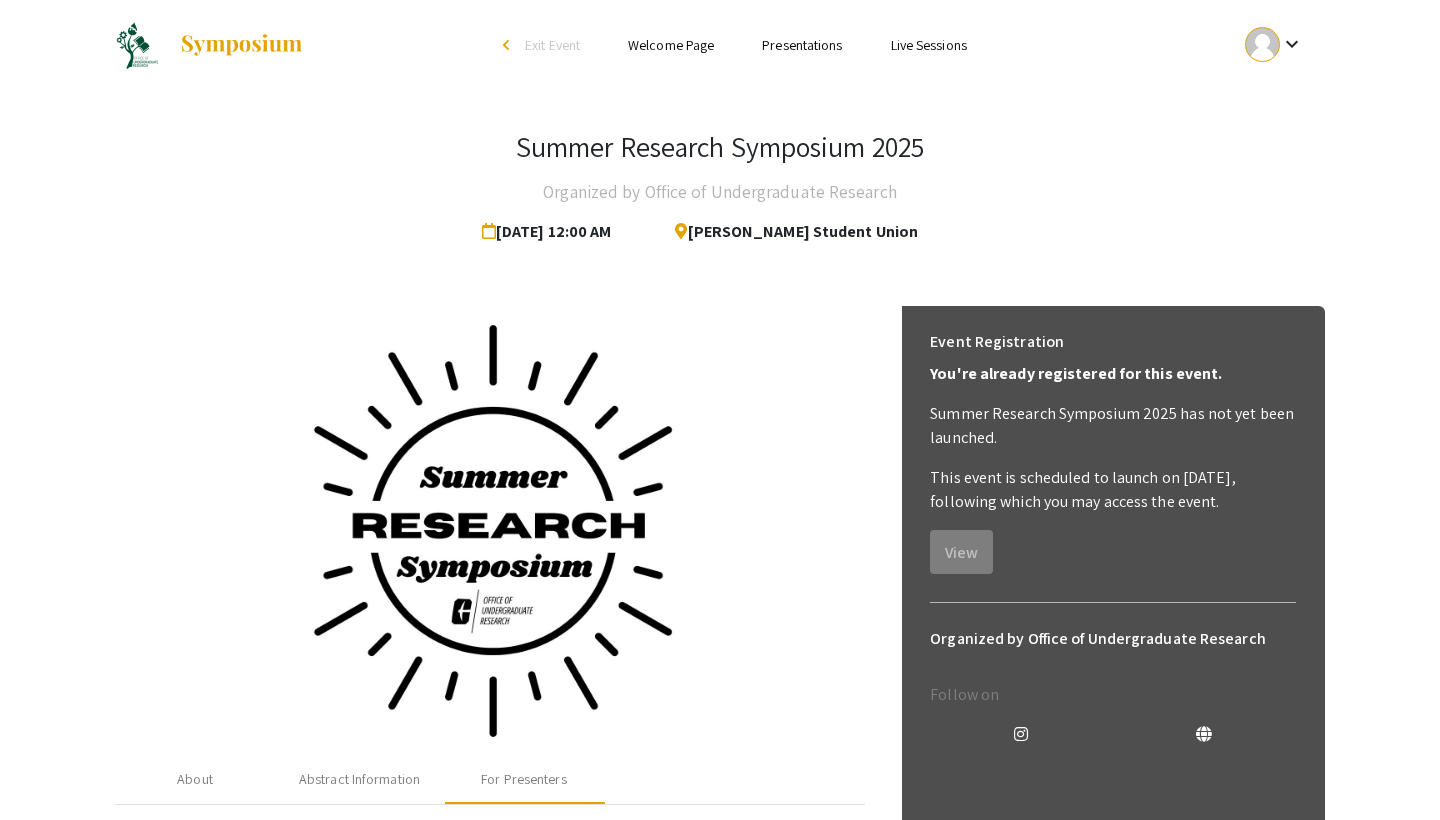 scroll, scrollTop: 0, scrollLeft: 0, axis: both 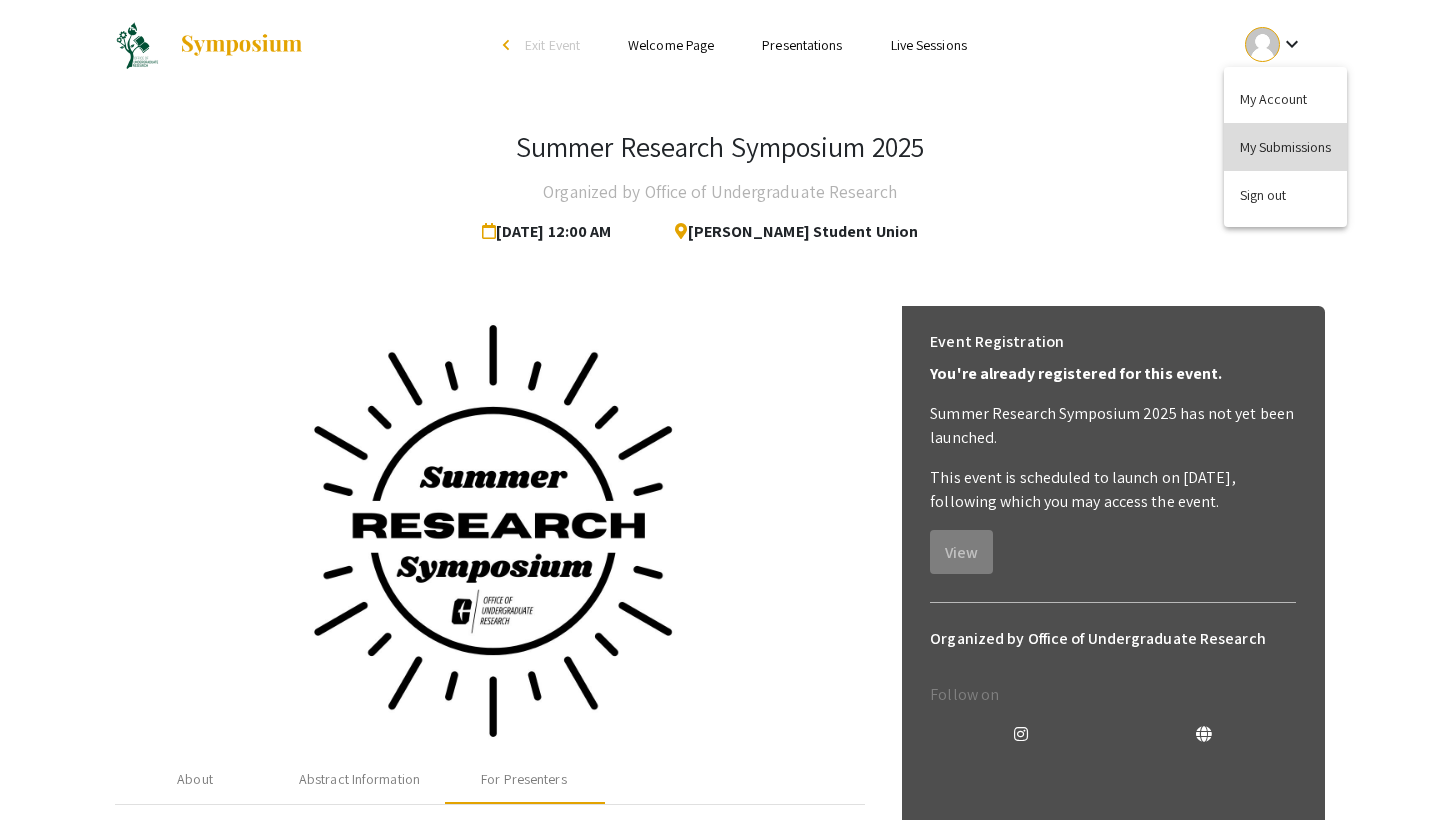 click on "My Submissions" at bounding box center (1285, 147) 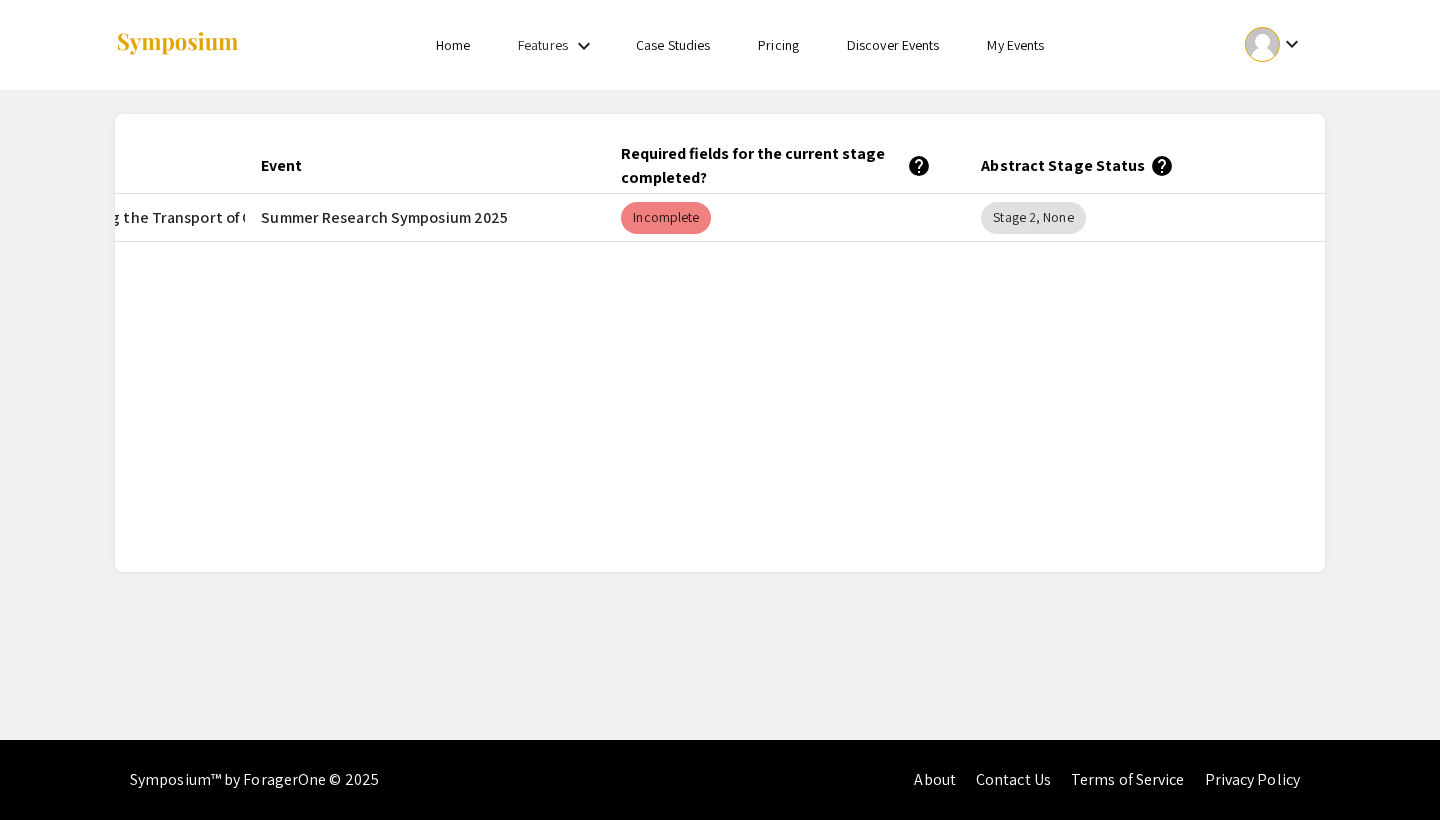 scroll, scrollTop: 0, scrollLeft: 316, axis: horizontal 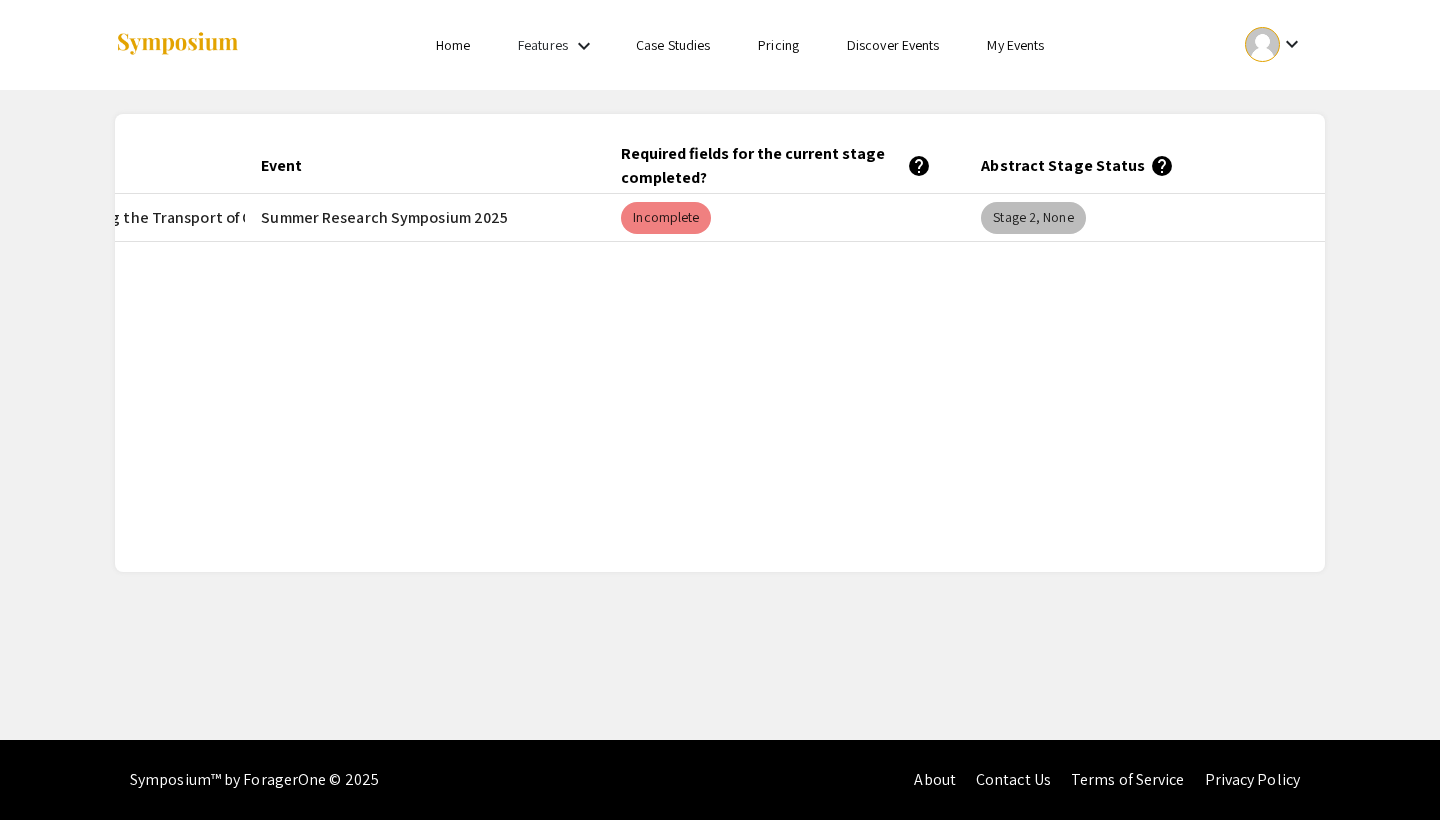 click on "Stage 2, None" at bounding box center (1033, 218) 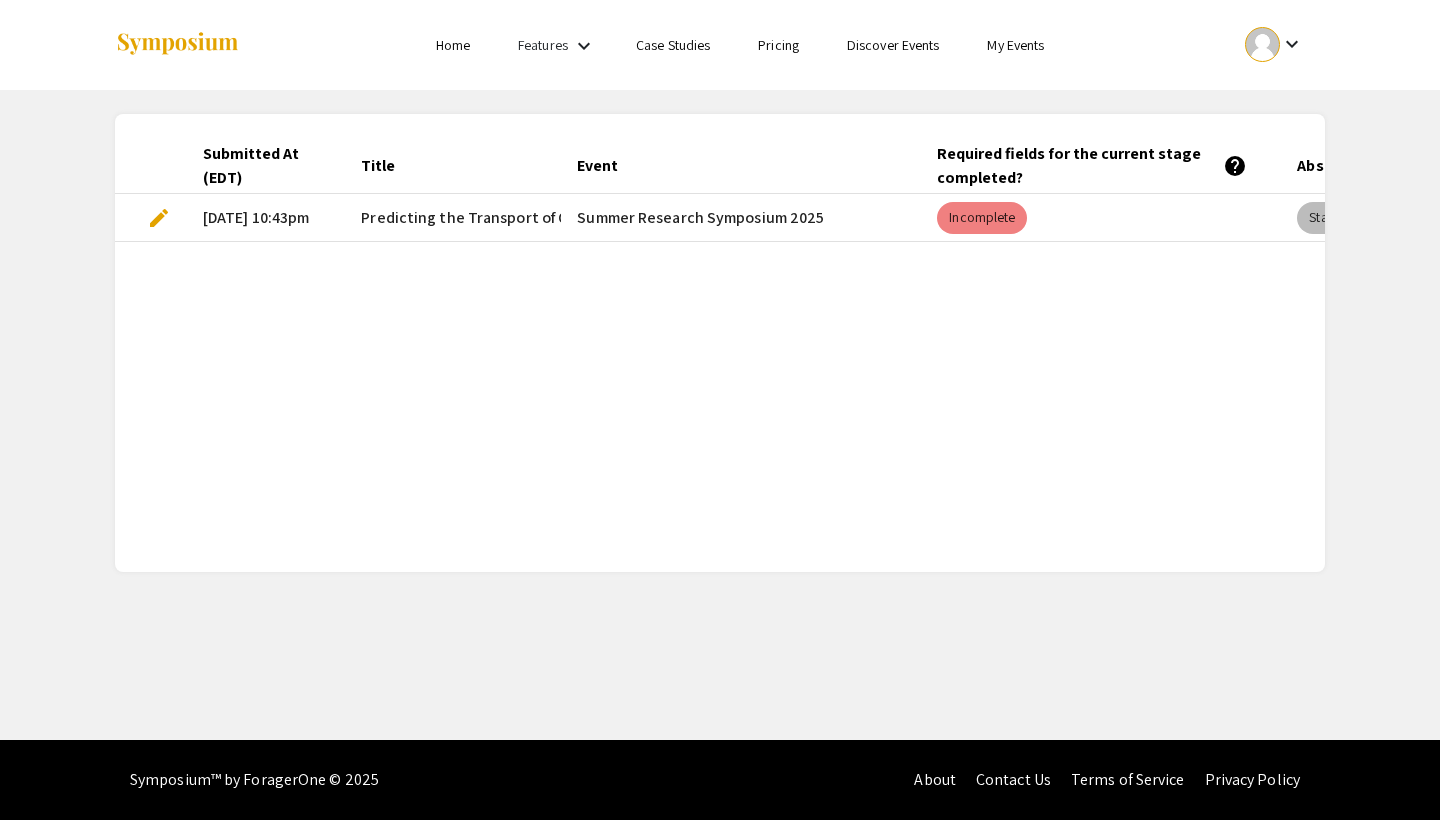 scroll, scrollTop: 0, scrollLeft: 0, axis: both 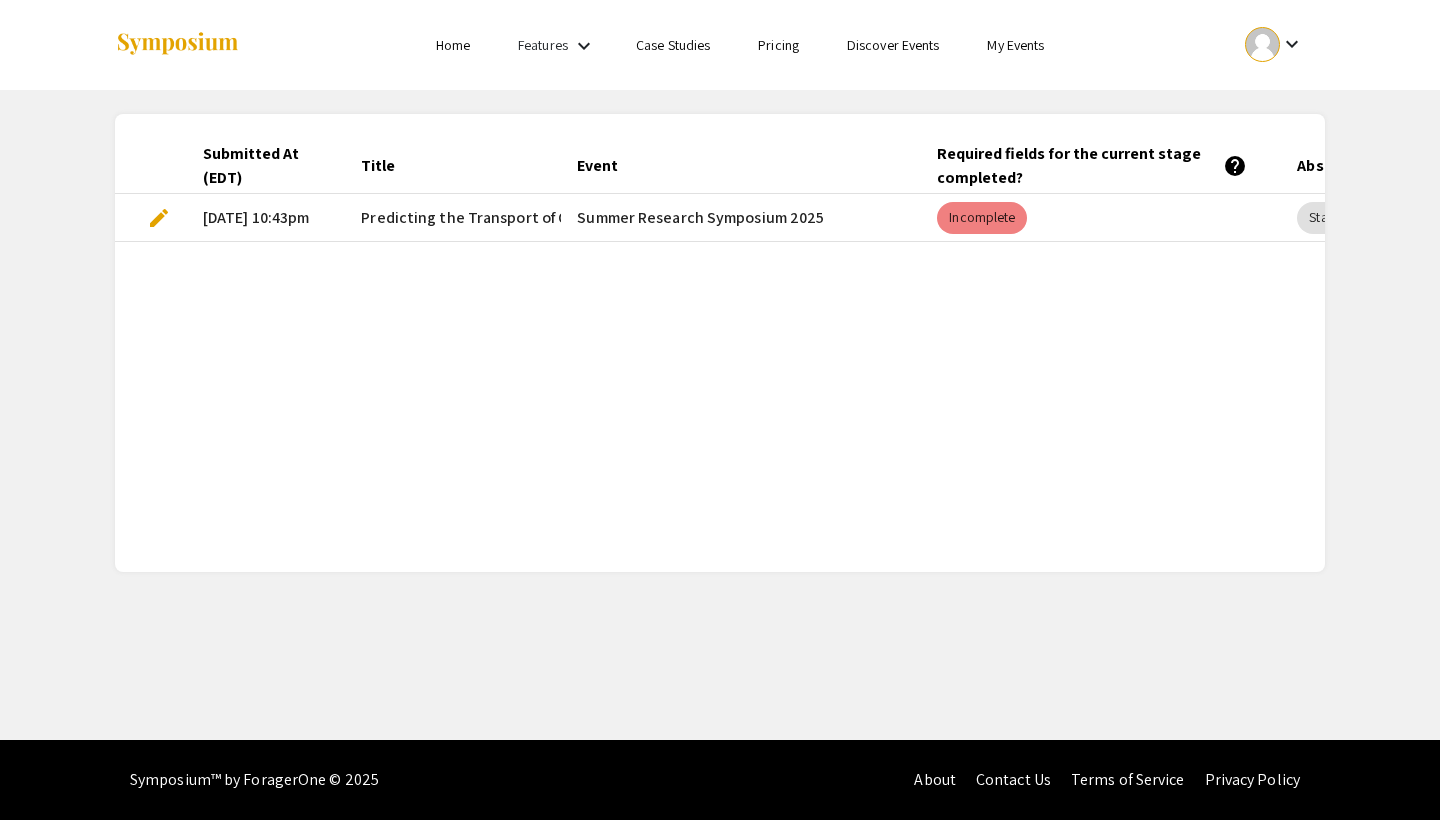 click on "edit" at bounding box center [159, 218] 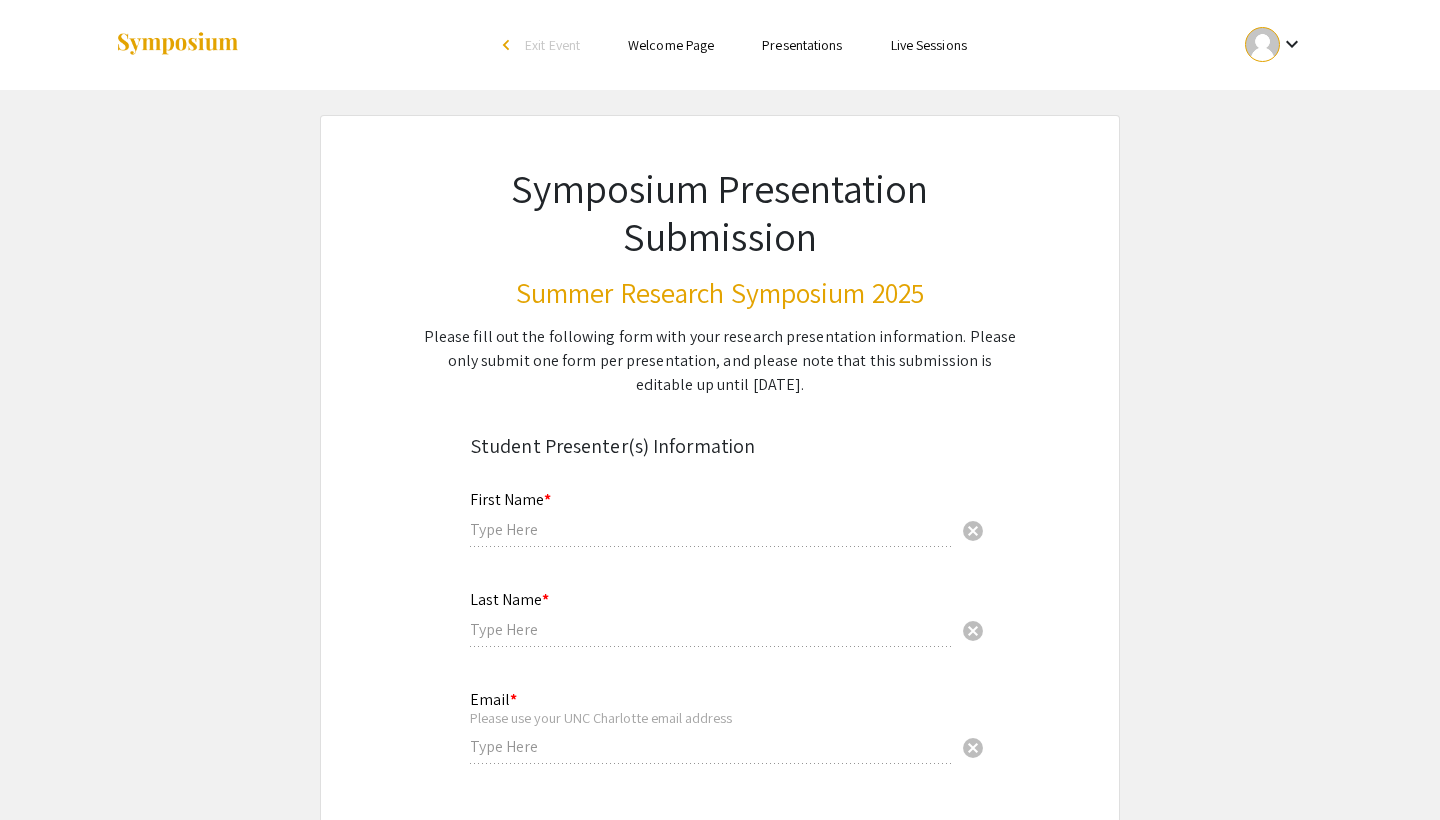 type on "Franck" 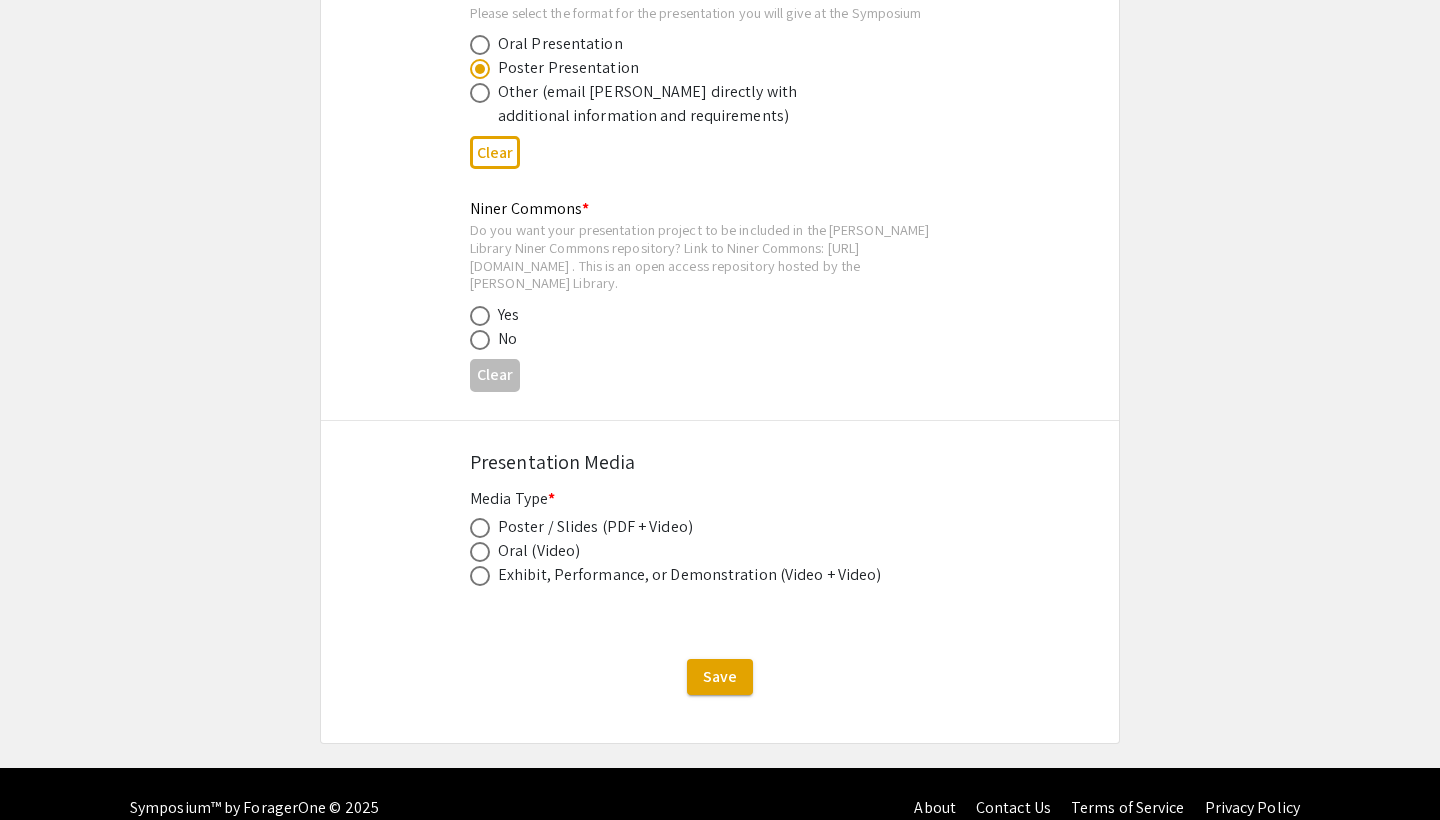 scroll, scrollTop: 3224, scrollLeft: 0, axis: vertical 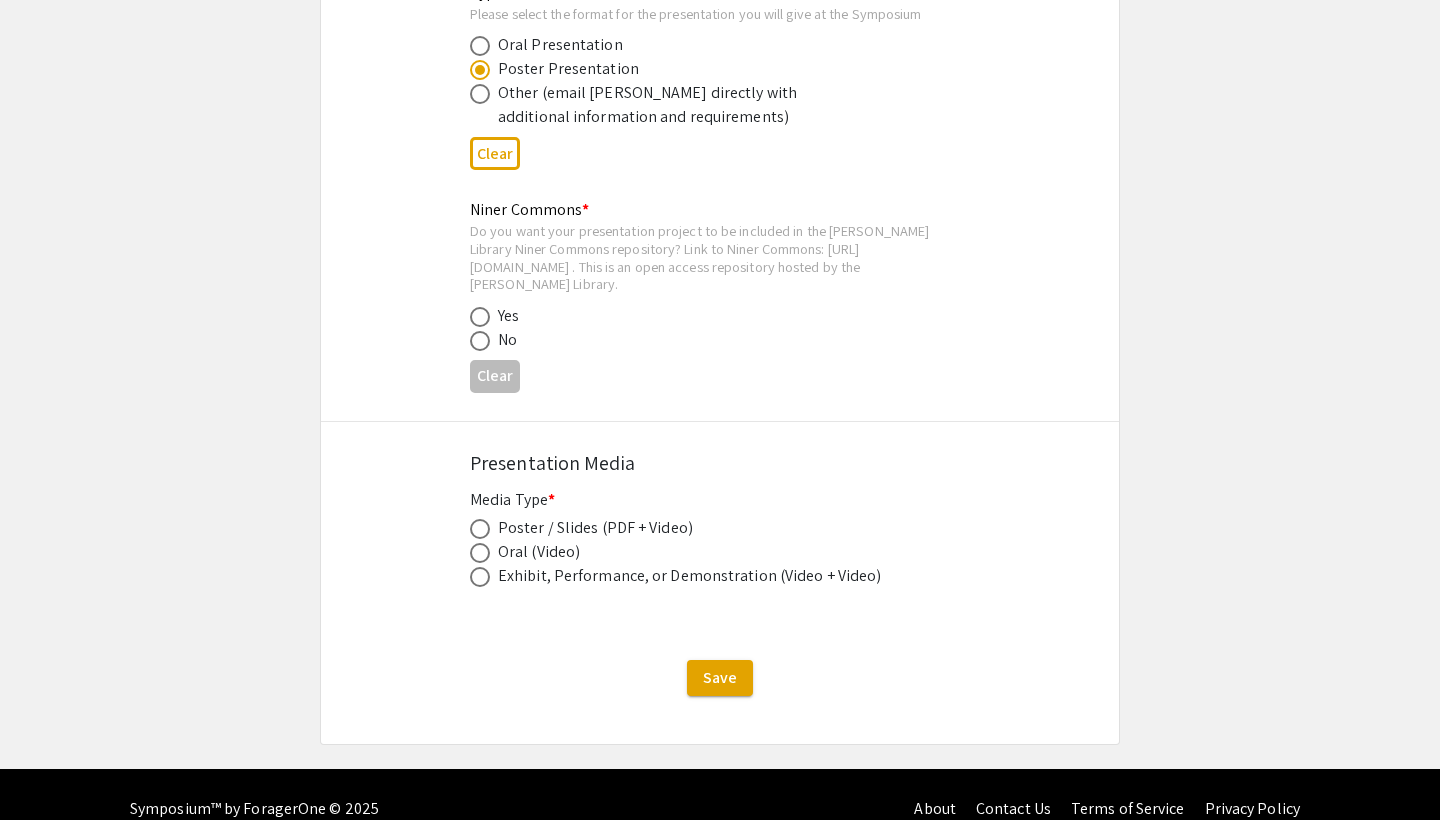 click on "Poster / Slides (PDF + Video)" 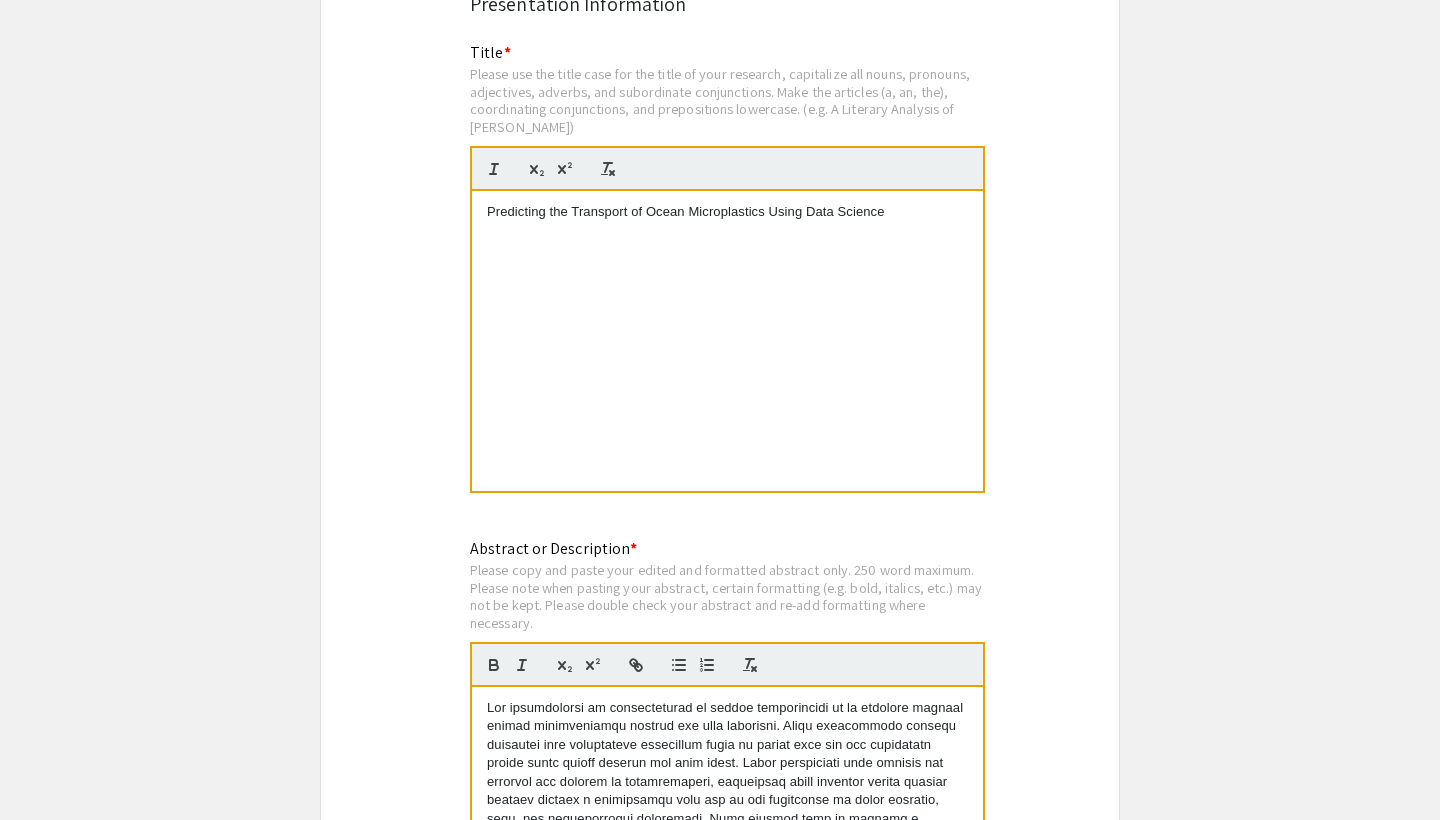 scroll, scrollTop: 1548, scrollLeft: 0, axis: vertical 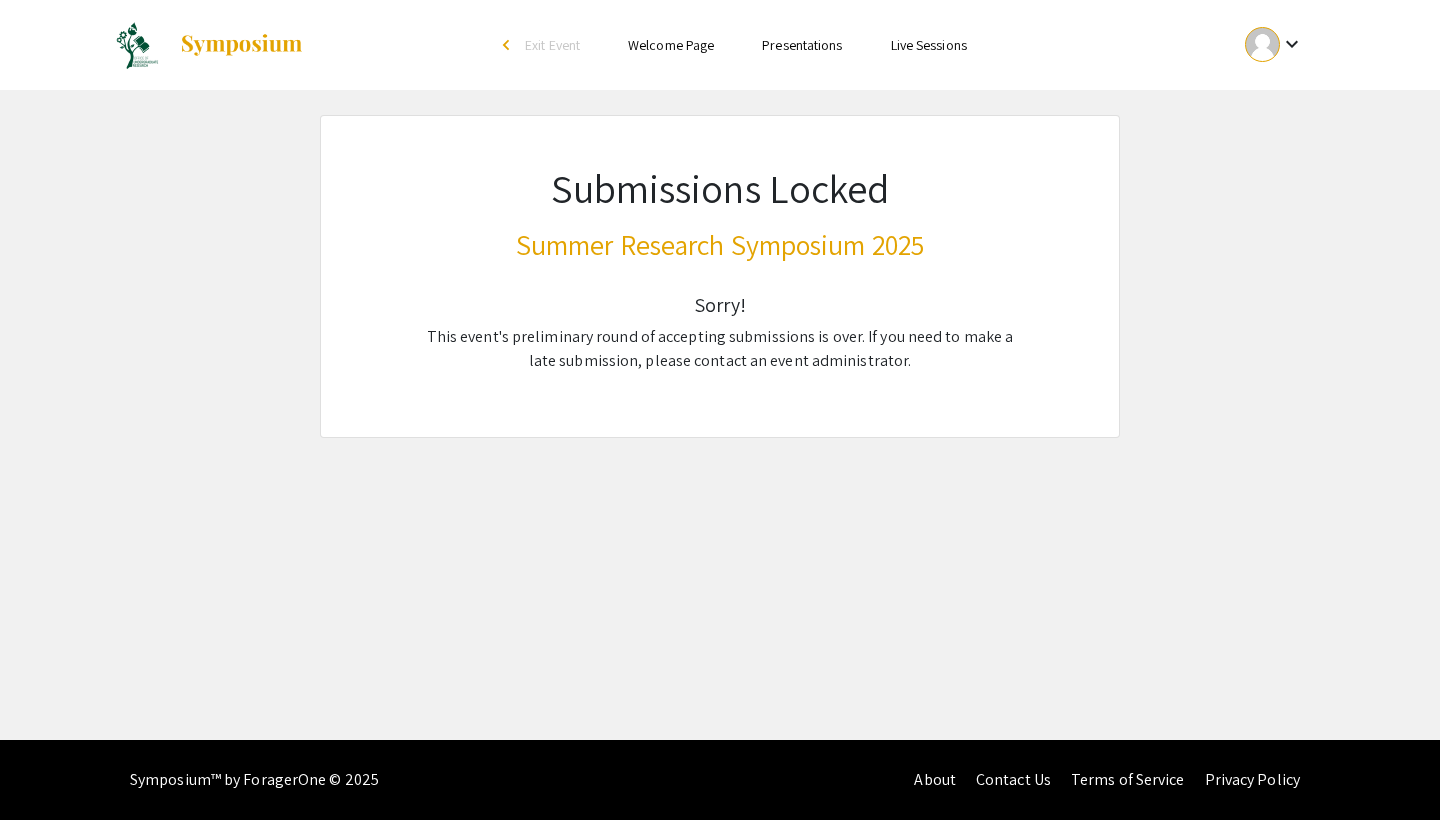 click on "Presentations" at bounding box center [802, 45] 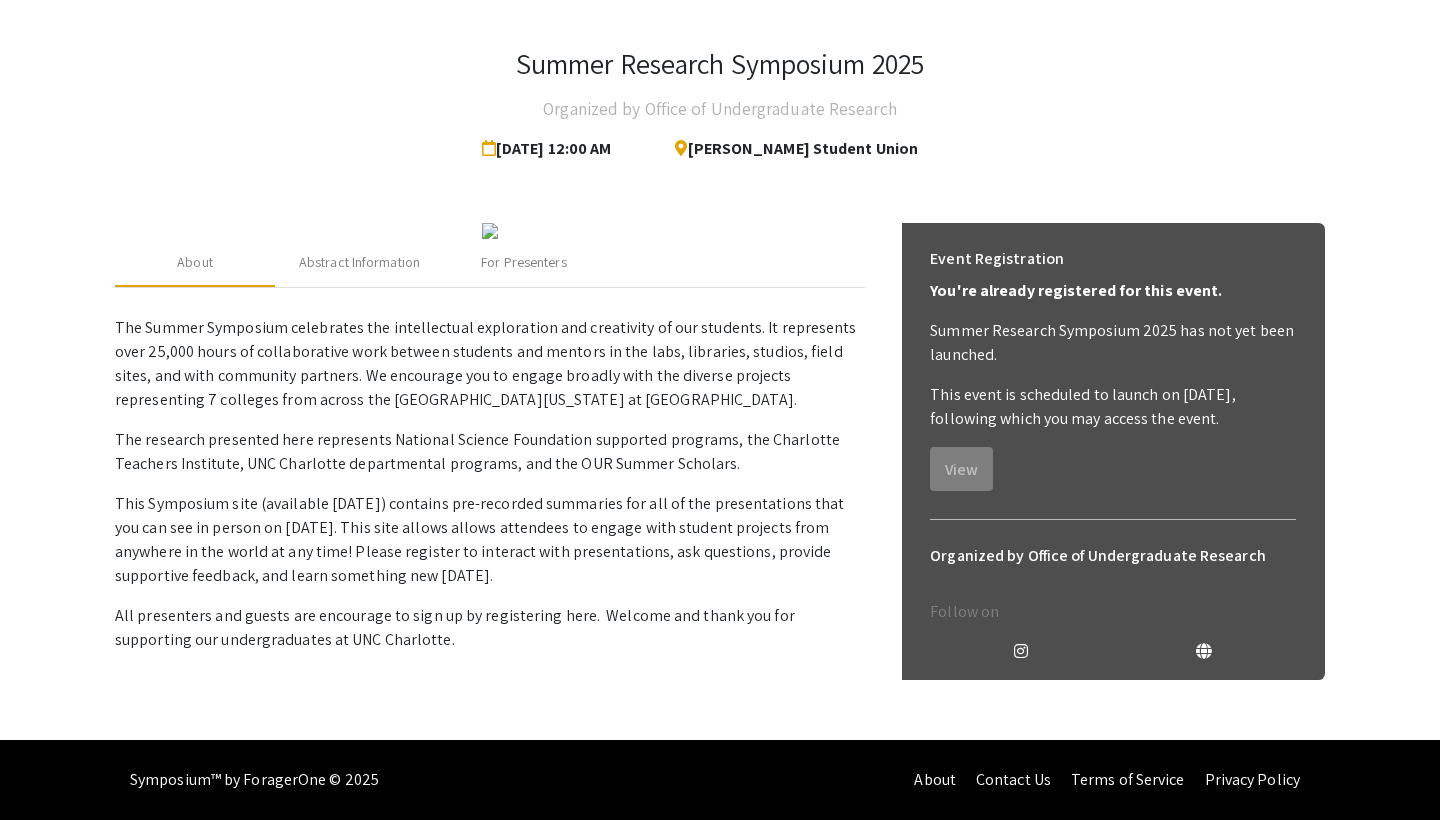 scroll, scrollTop: 444, scrollLeft: 0, axis: vertical 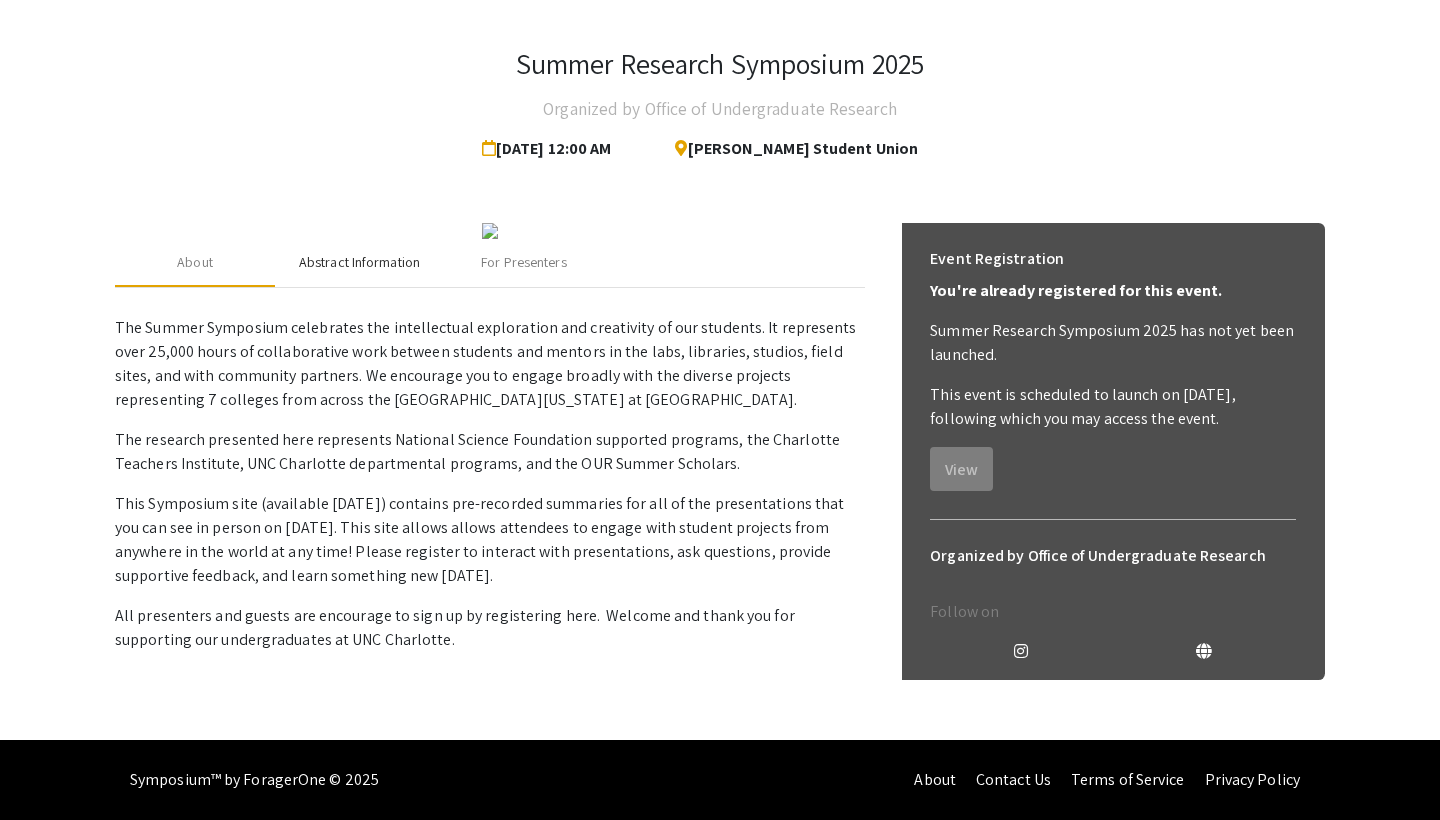 click on "Abstract Information" at bounding box center (359, 262) 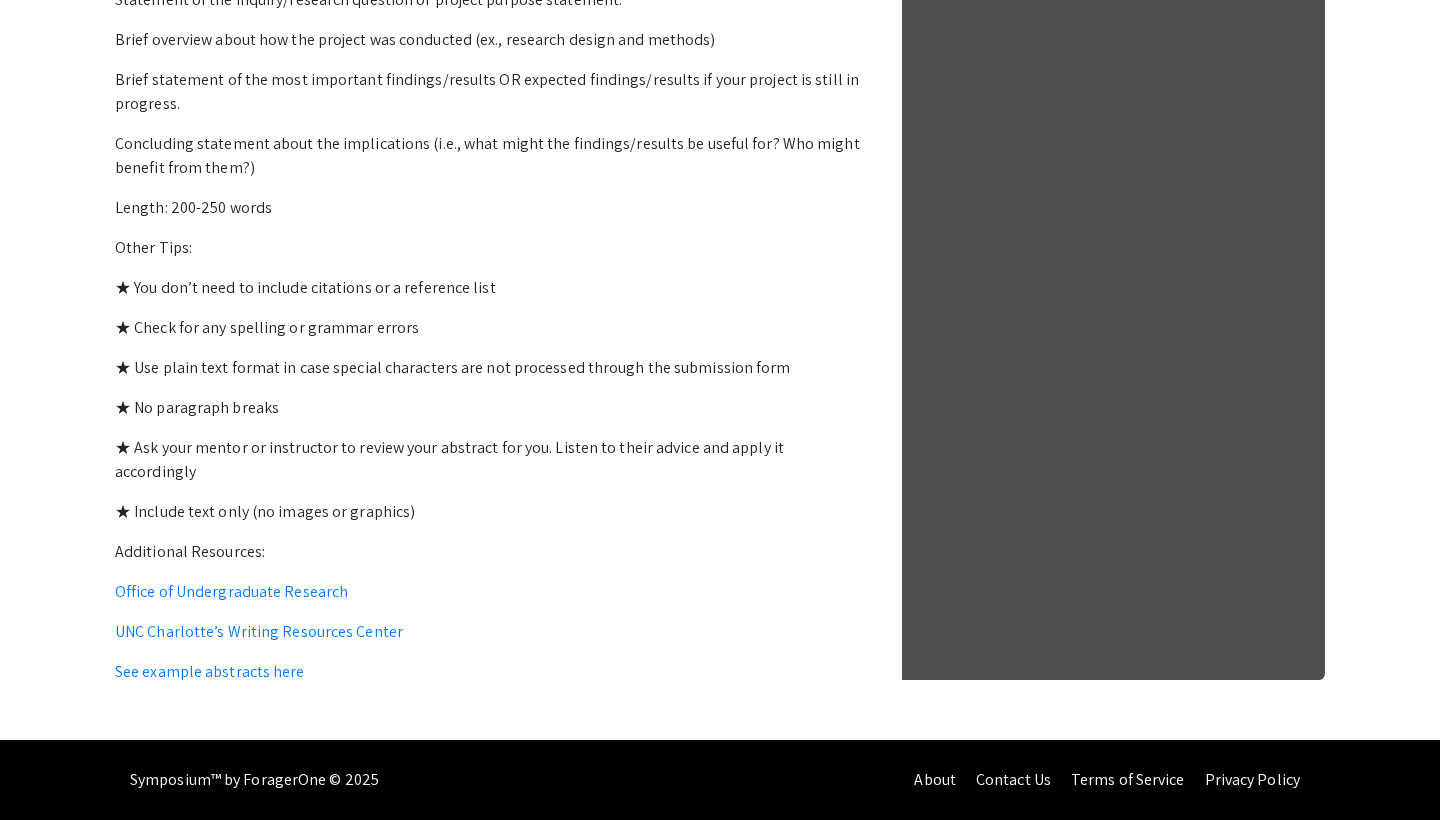 scroll, scrollTop: 1281, scrollLeft: 1, axis: both 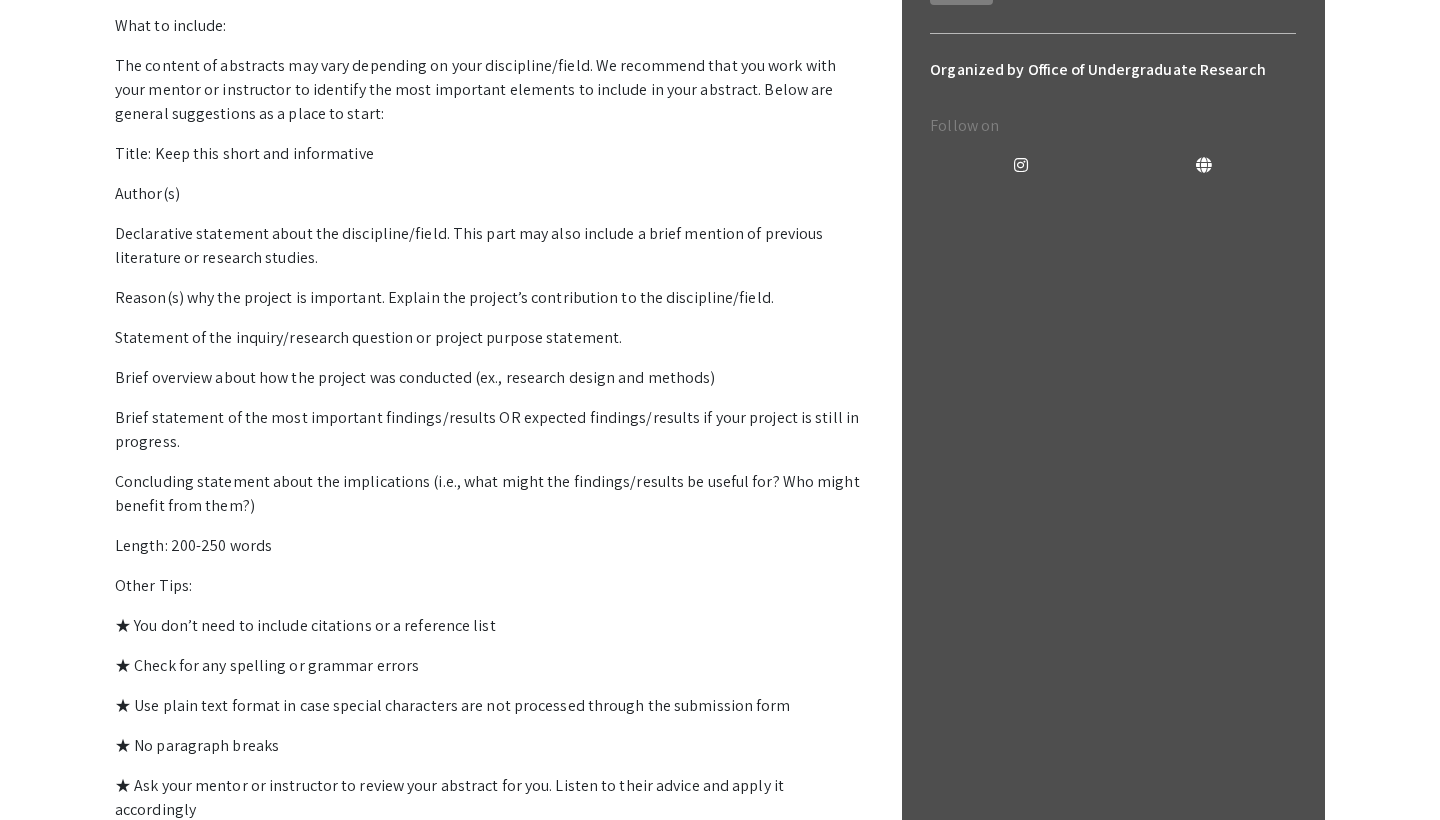 click on "About" at bounding box center [195, -224] 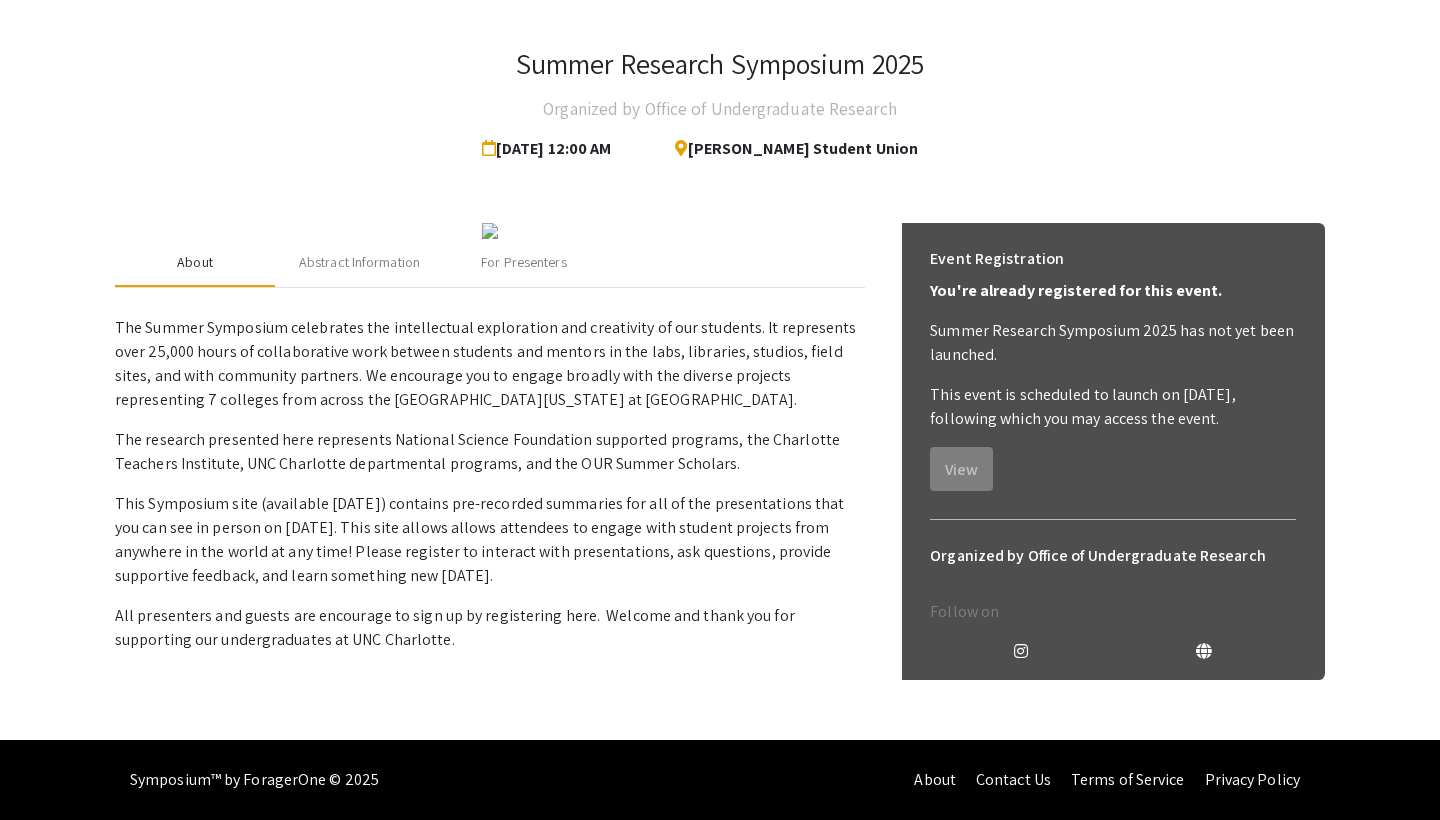 scroll, scrollTop: 259, scrollLeft: 0, axis: vertical 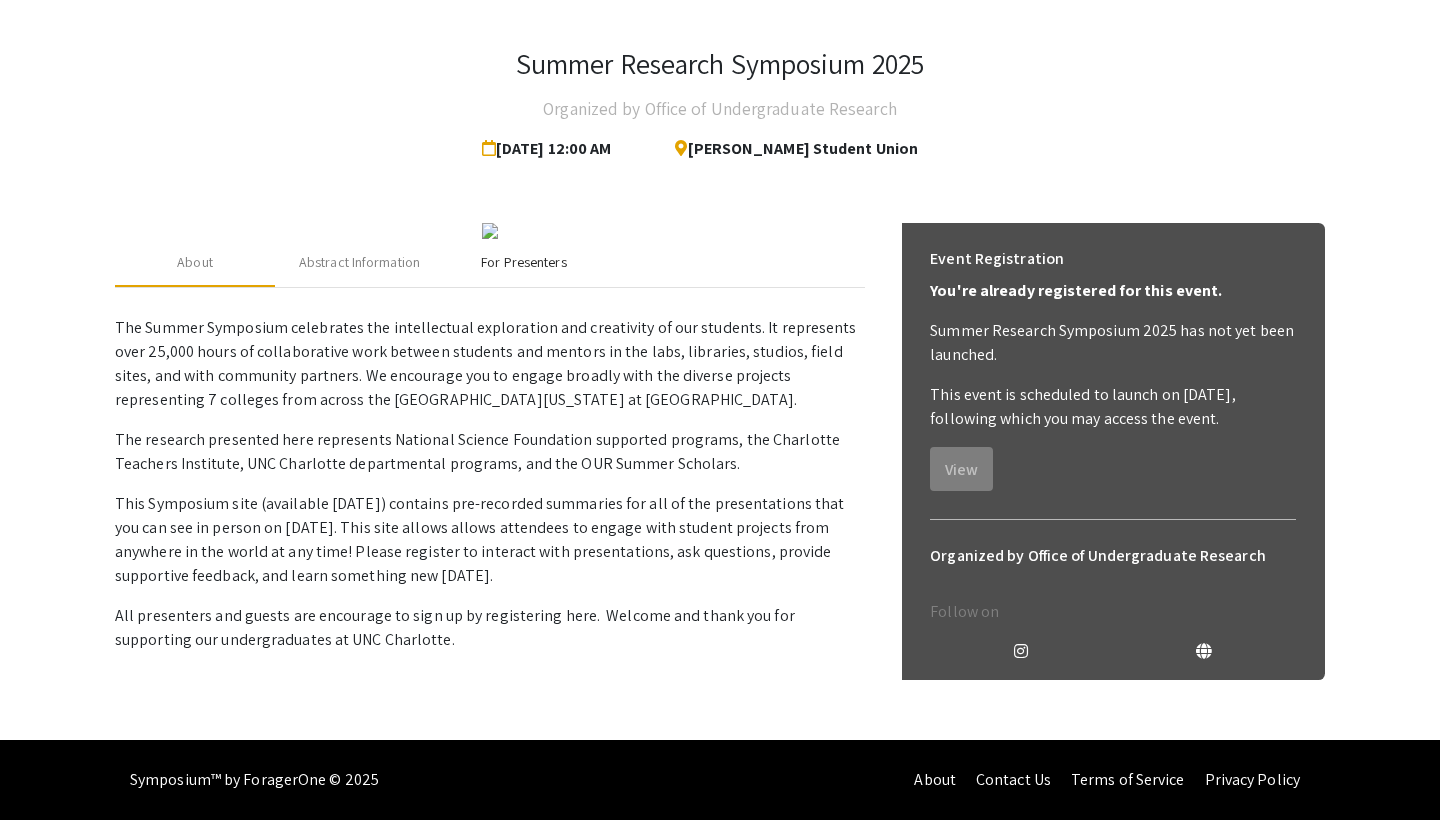 click on "For Presenters" at bounding box center [523, 262] 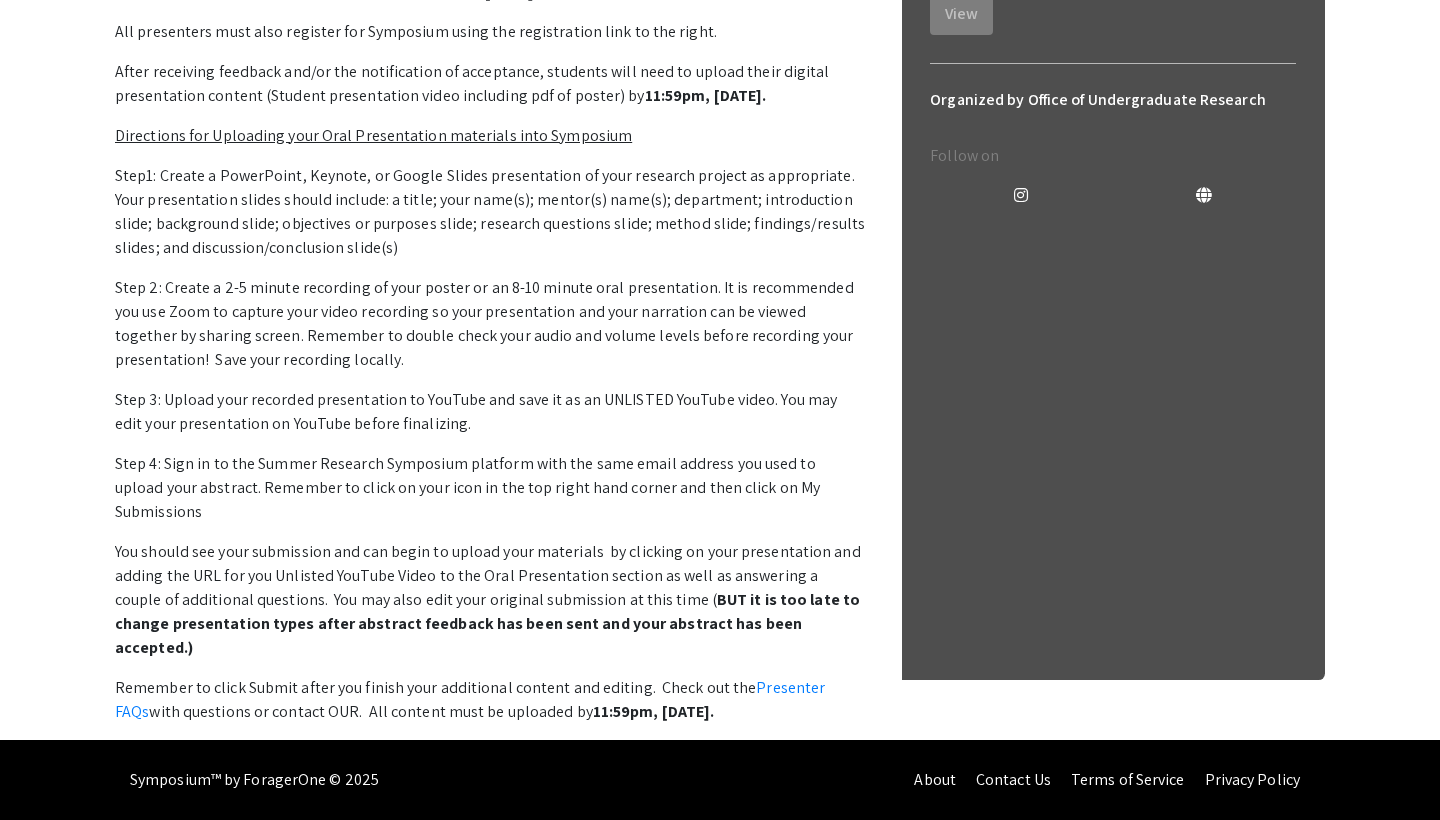 scroll, scrollTop: 731, scrollLeft: 0, axis: vertical 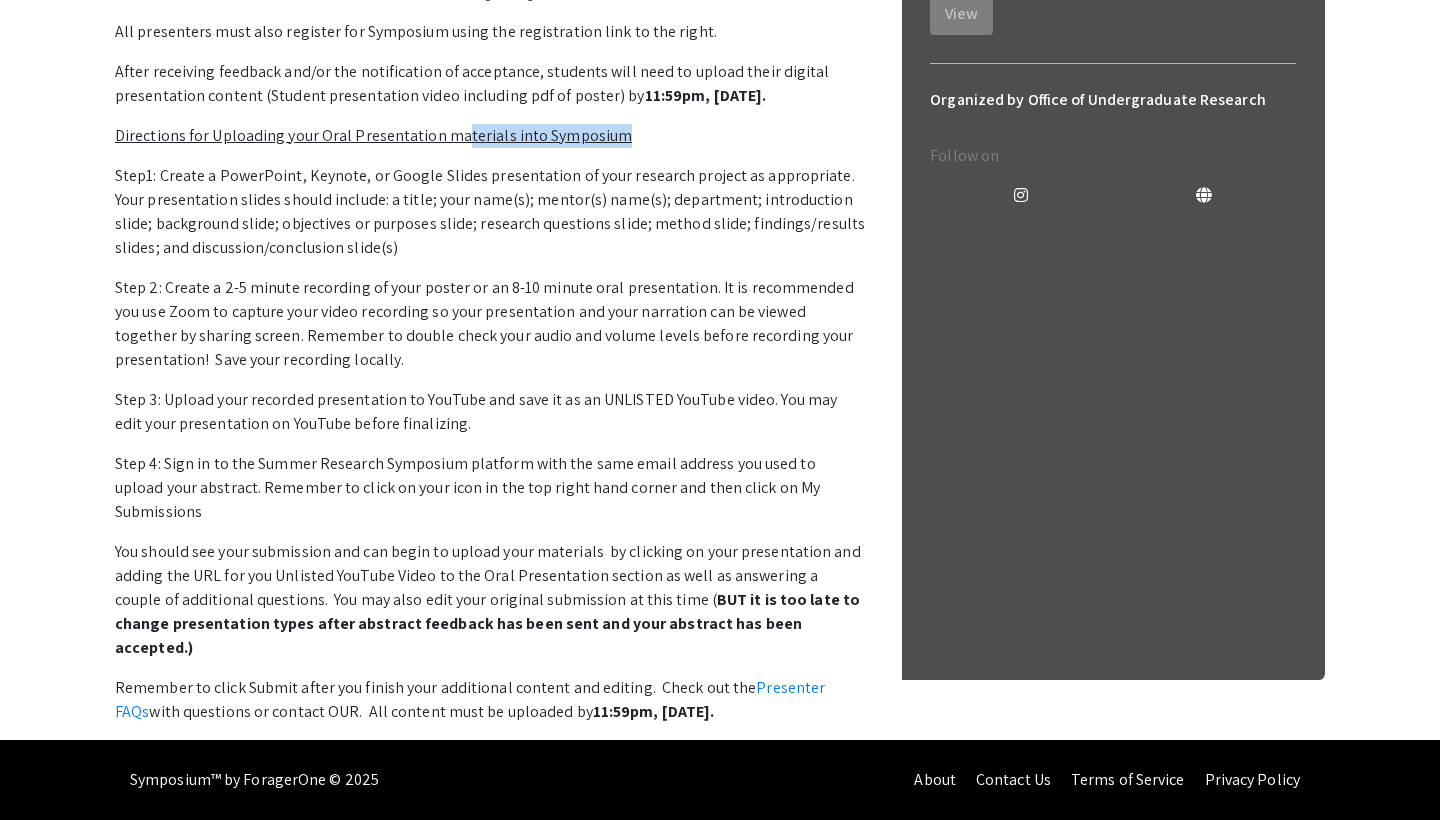 drag, startPoint x: 620, startPoint y: 378, endPoint x: 454, endPoint y: 378, distance: 166 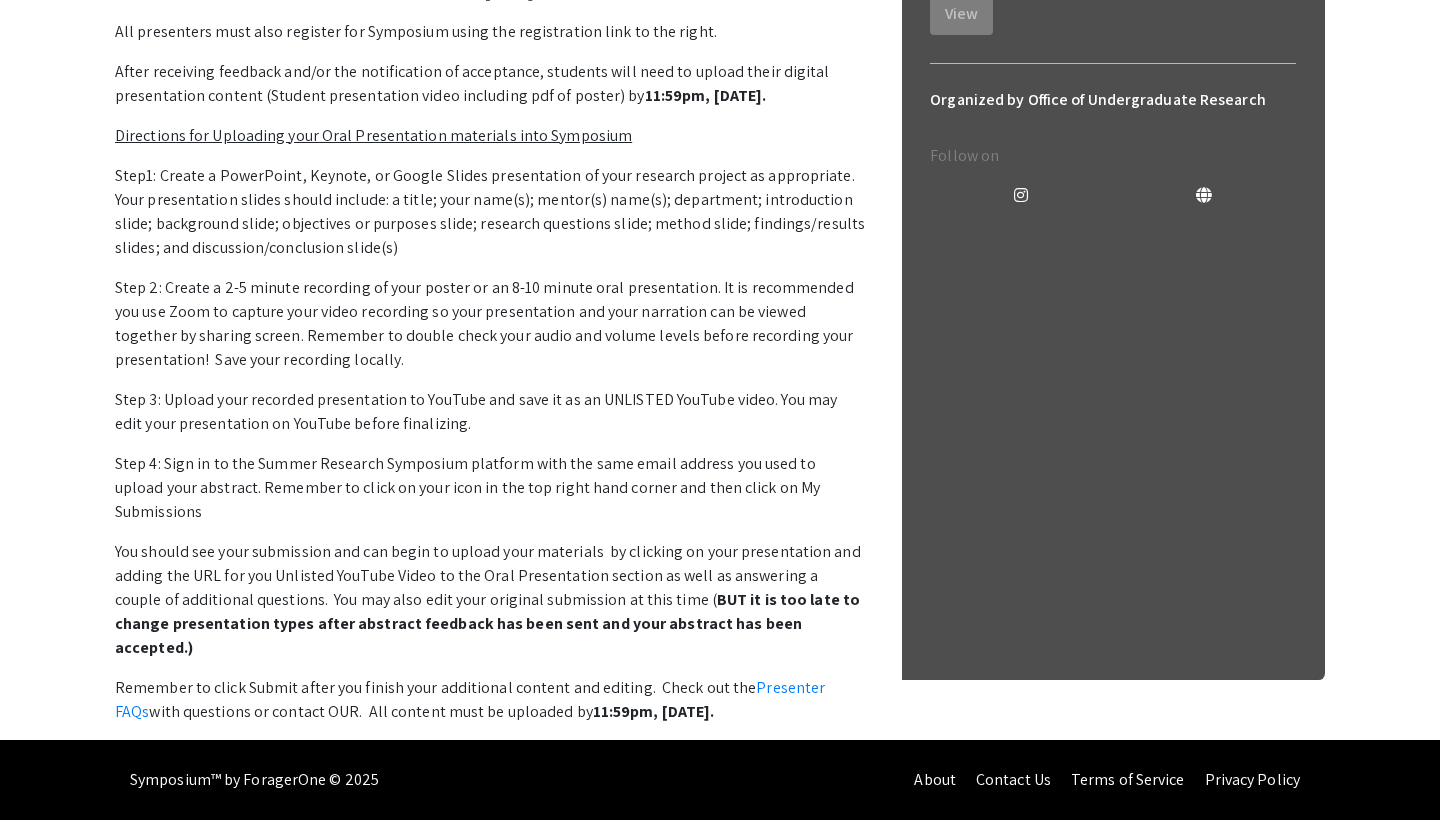 click on "Directions for Uploading your  Oral Presentation materials into Symposium" at bounding box center [373, 135] 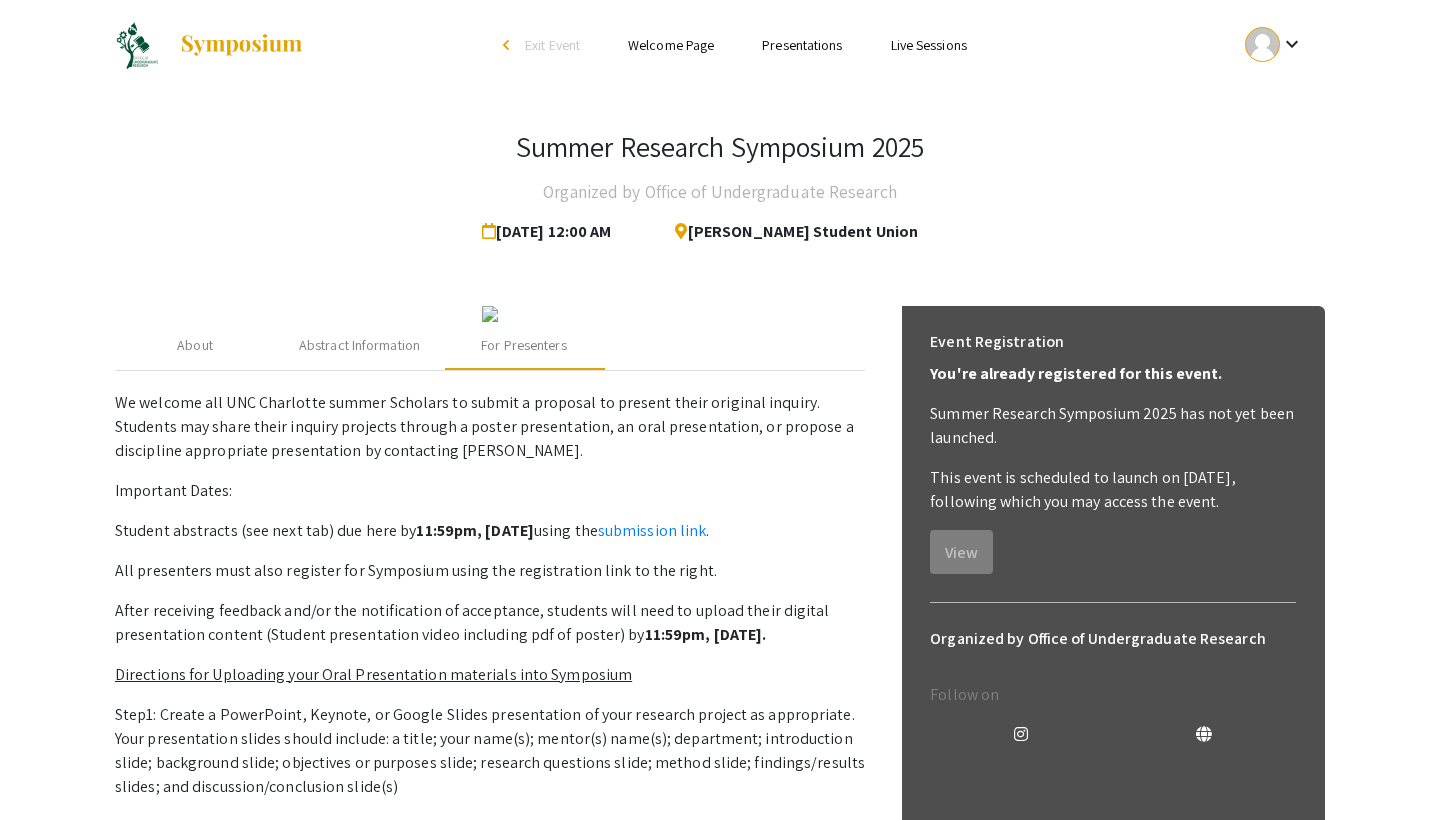 scroll, scrollTop: 0, scrollLeft: 0, axis: both 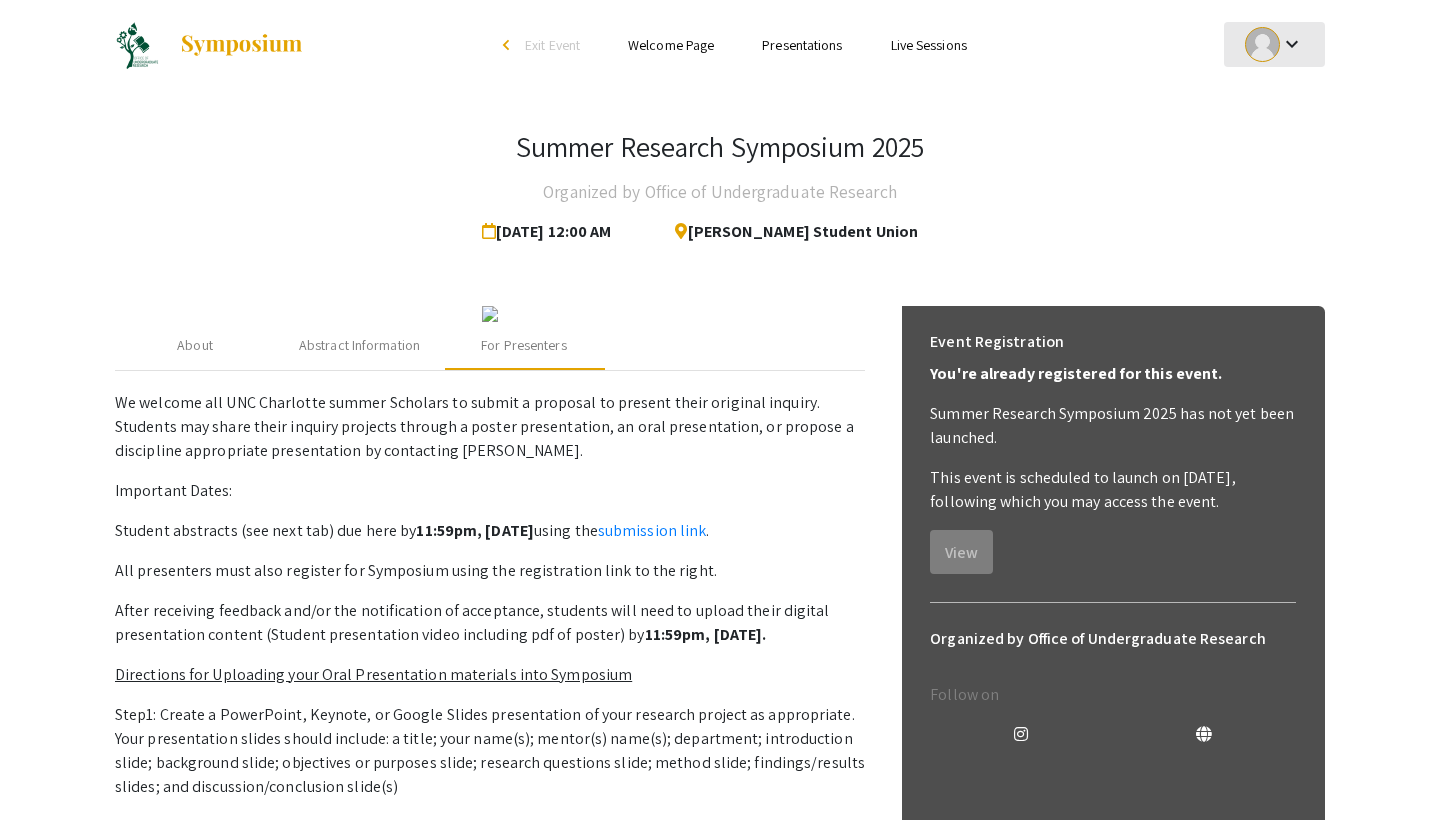 click on "keyboard_arrow_down" at bounding box center (1292, 44) 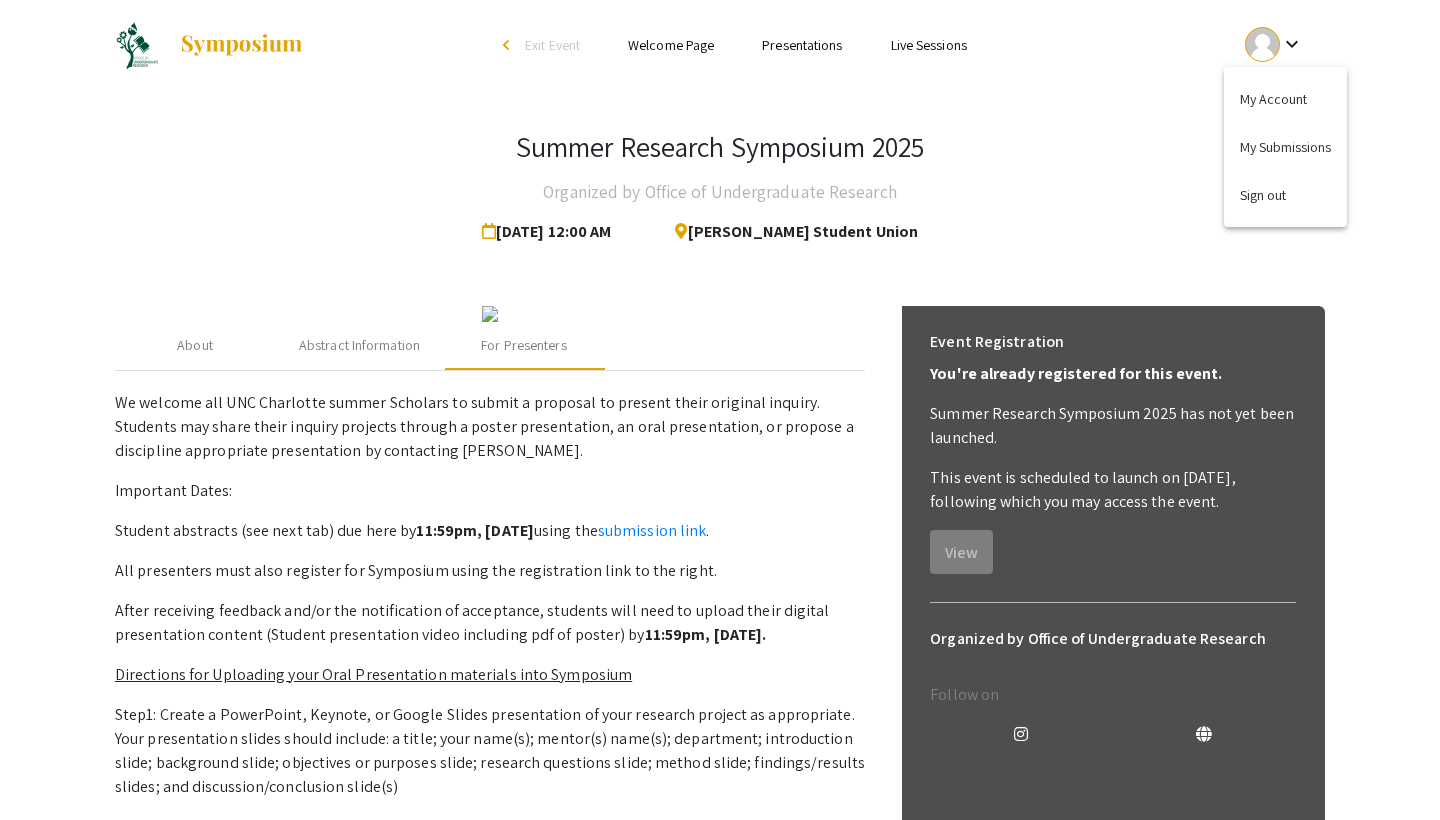 click at bounding box center [720, 410] 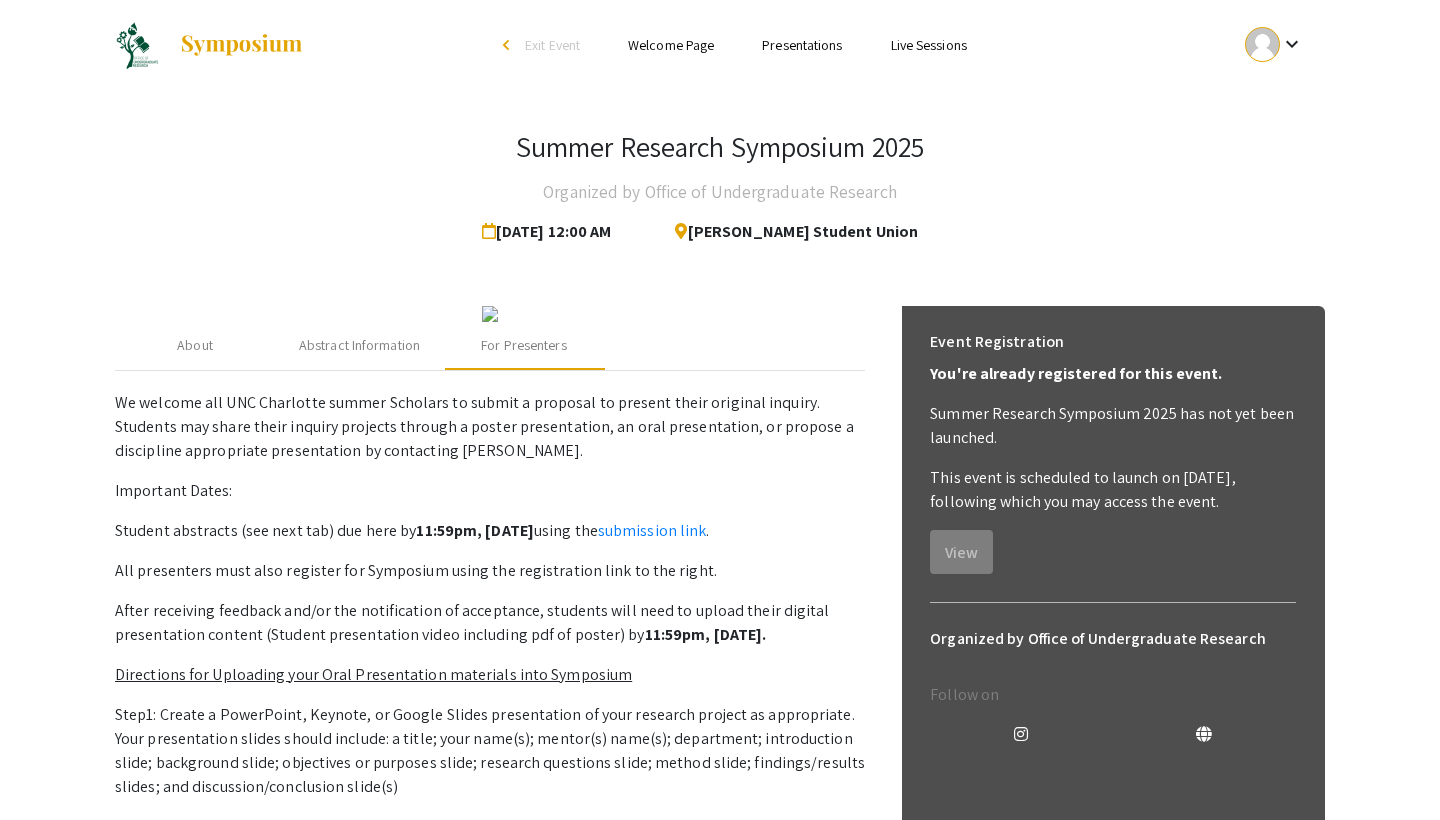 scroll, scrollTop: 0, scrollLeft: 0, axis: both 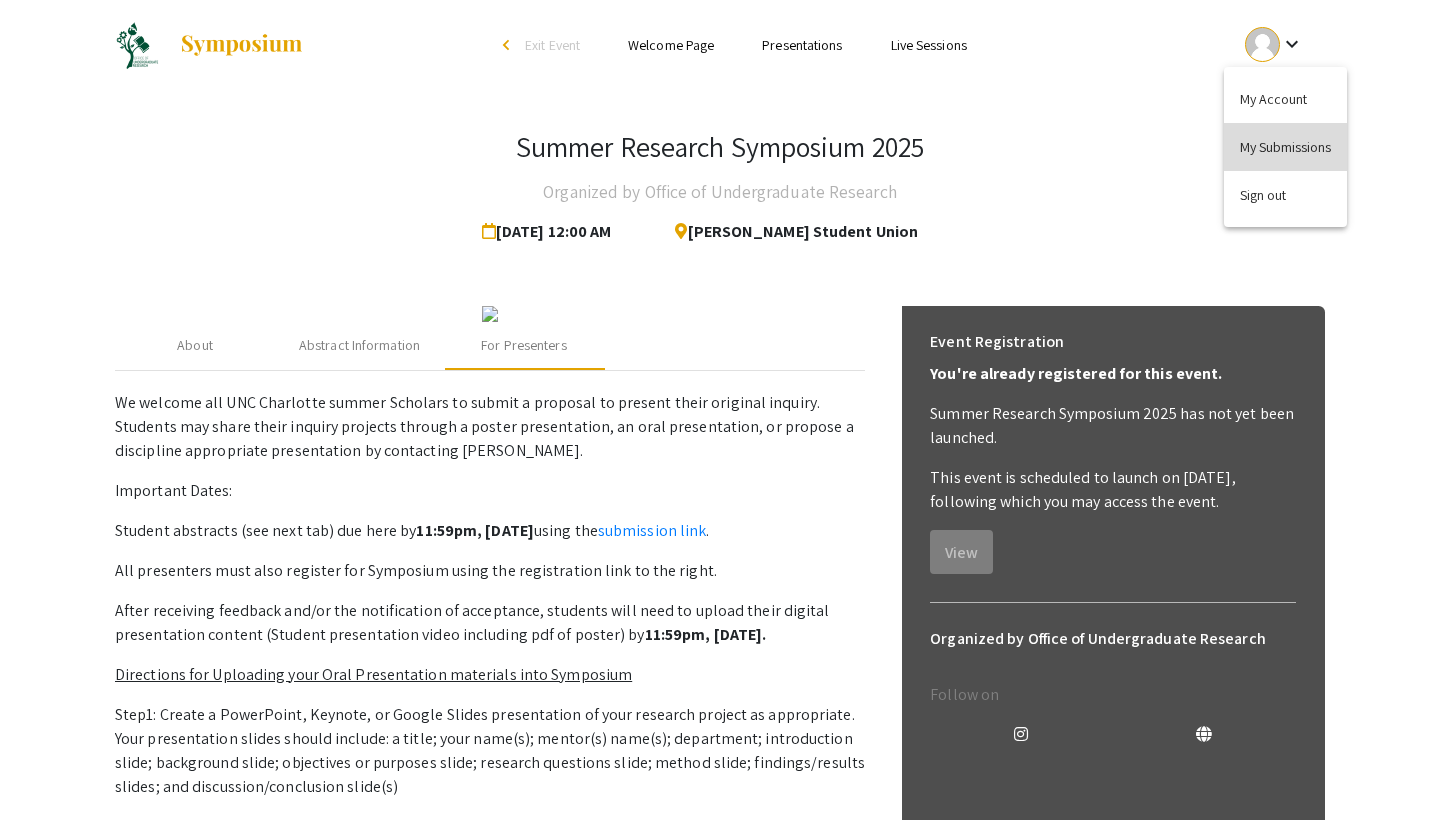 click on "My Submissions" at bounding box center [1285, 147] 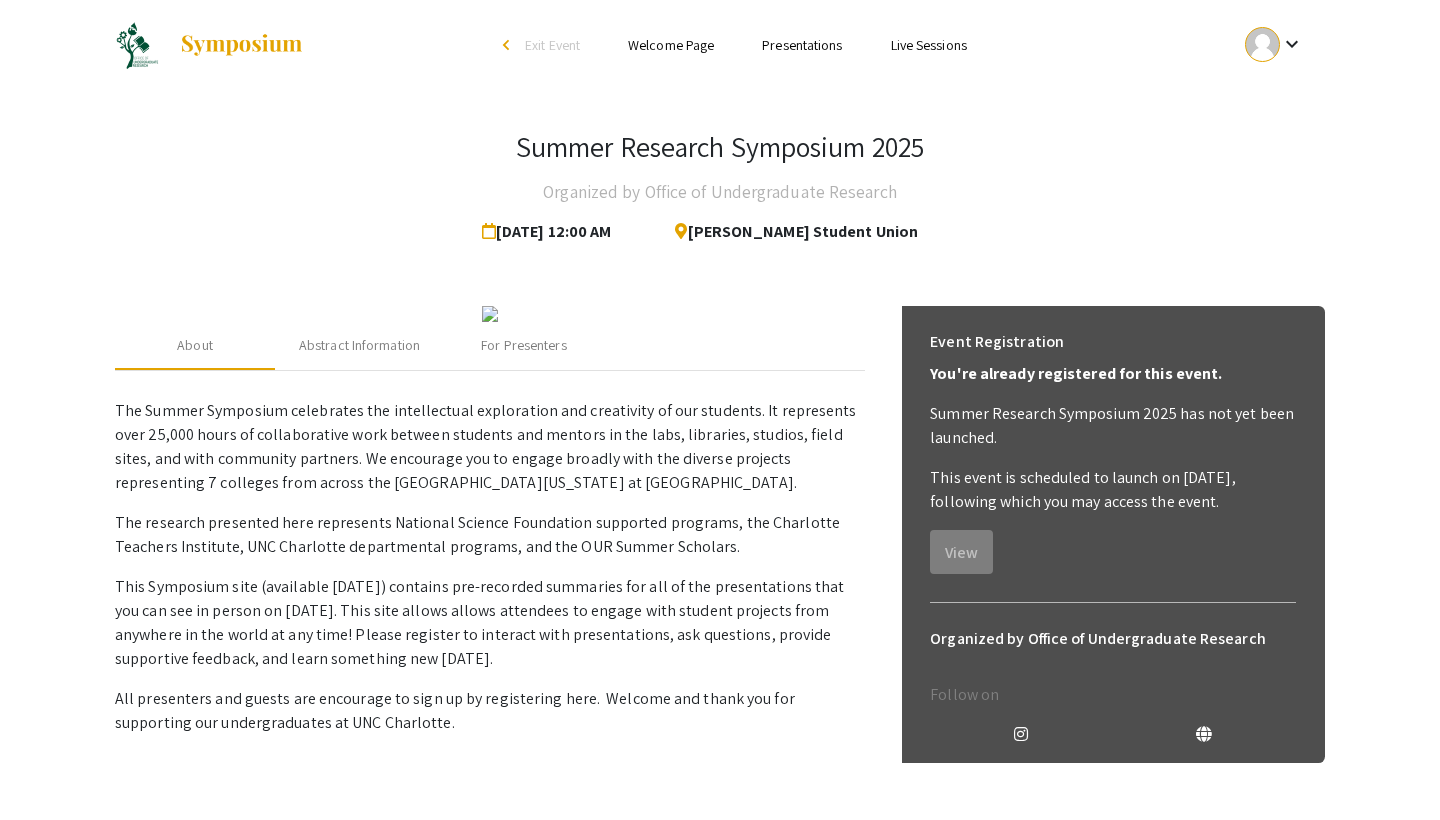 scroll, scrollTop: 0, scrollLeft: 0, axis: both 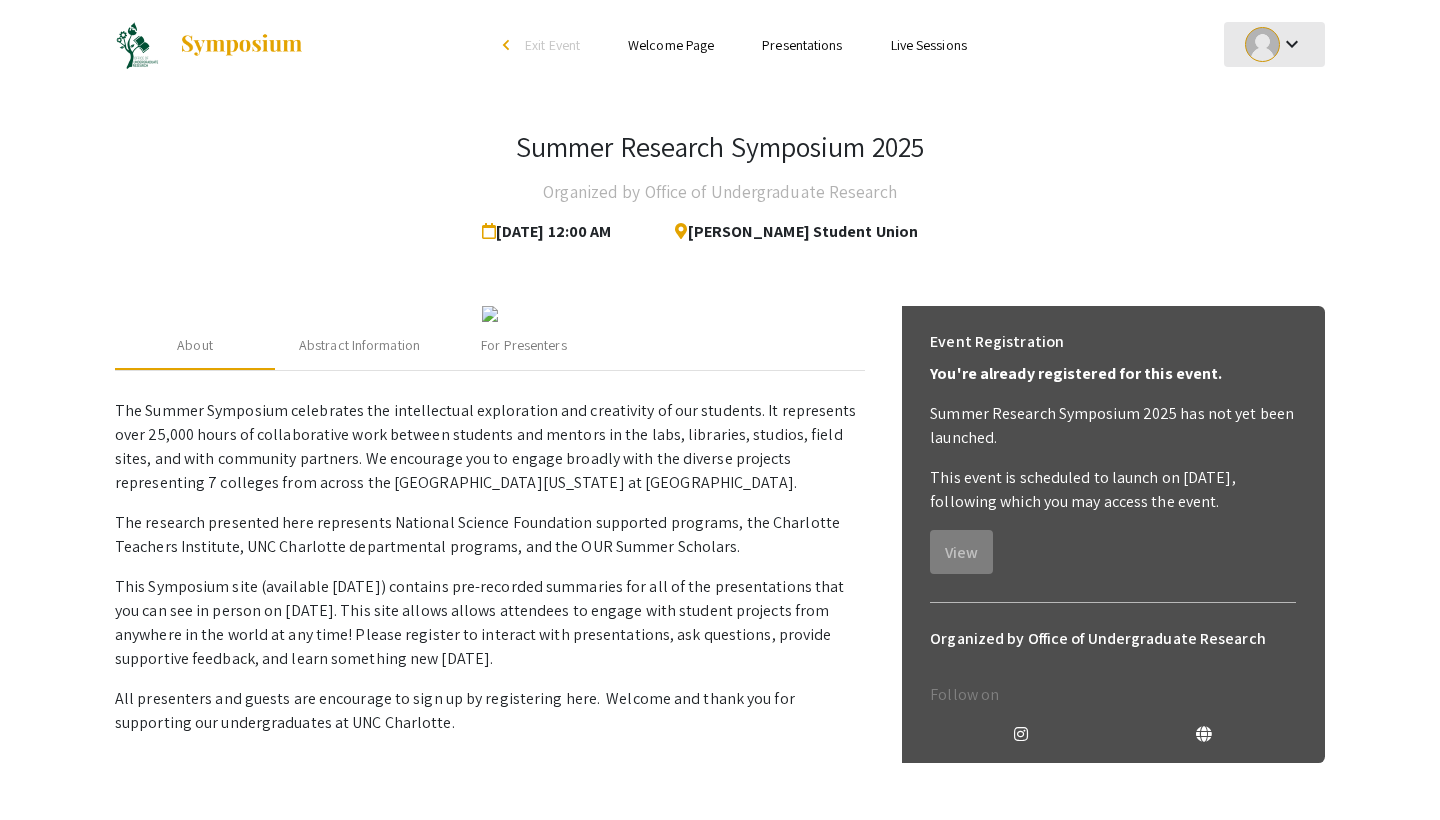 click on "keyboard_arrow_down" at bounding box center [1292, 44] 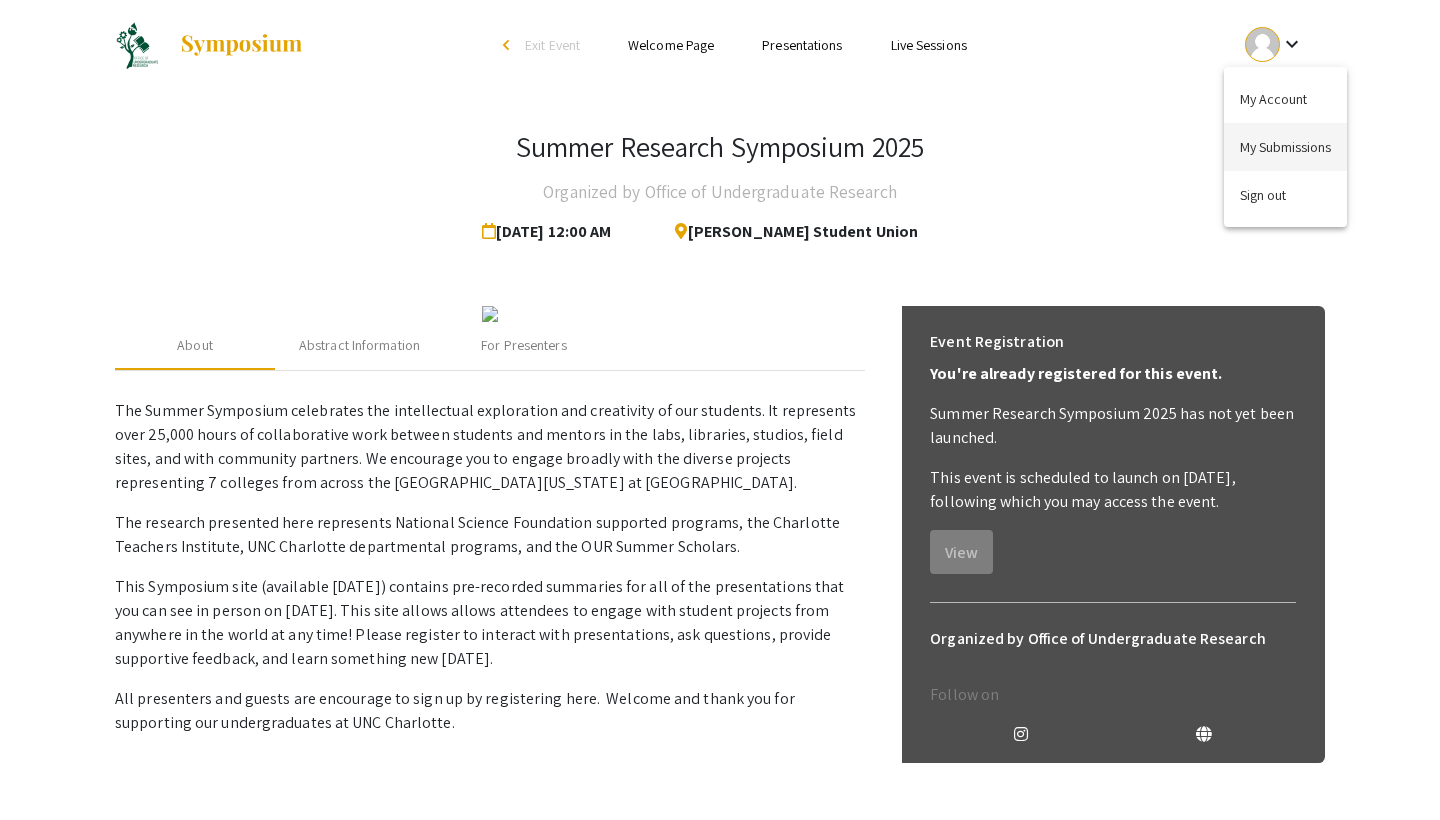 click on "My Submissions" at bounding box center [1285, 147] 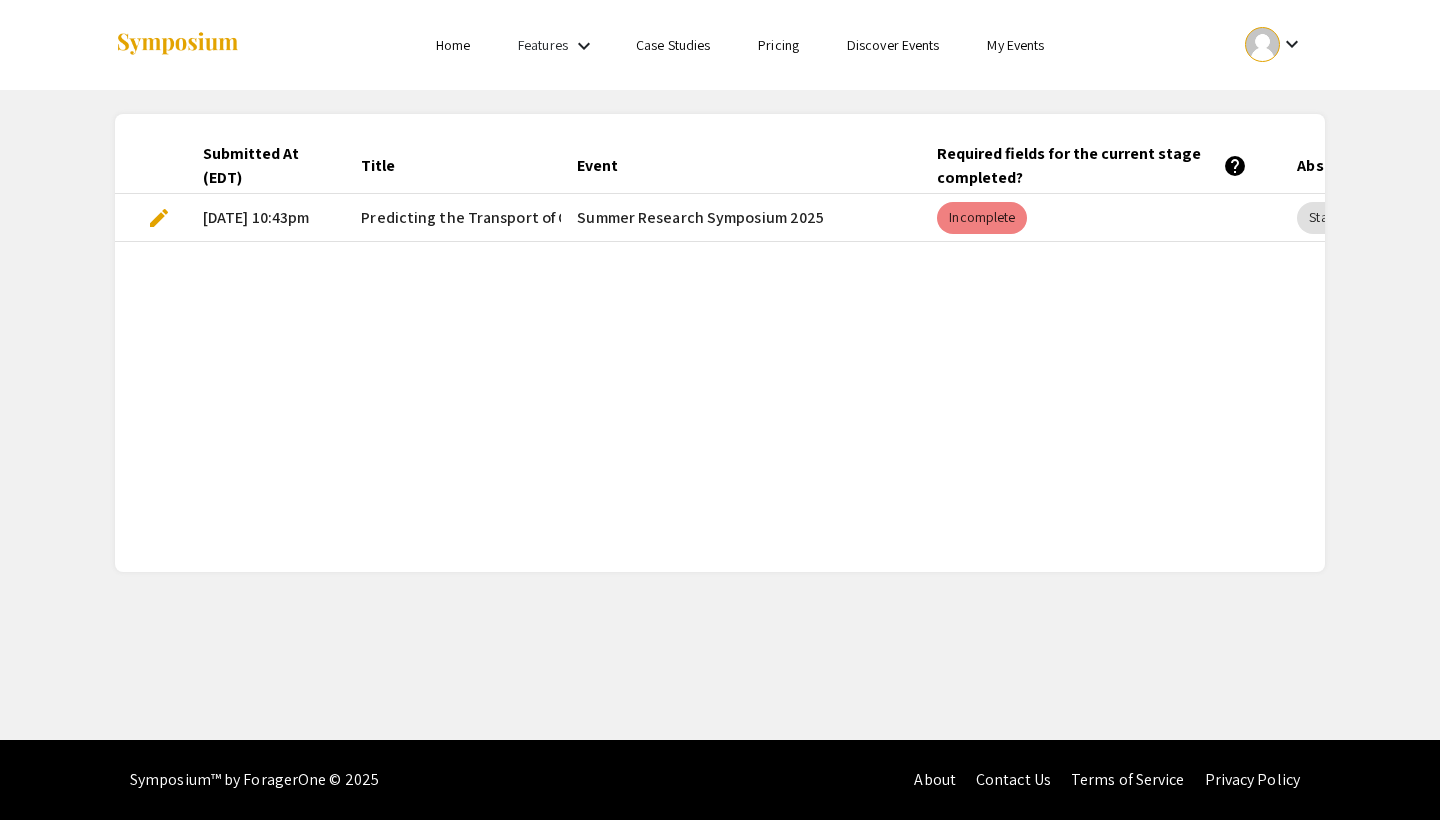 click on "Discover Events" at bounding box center [893, 45] 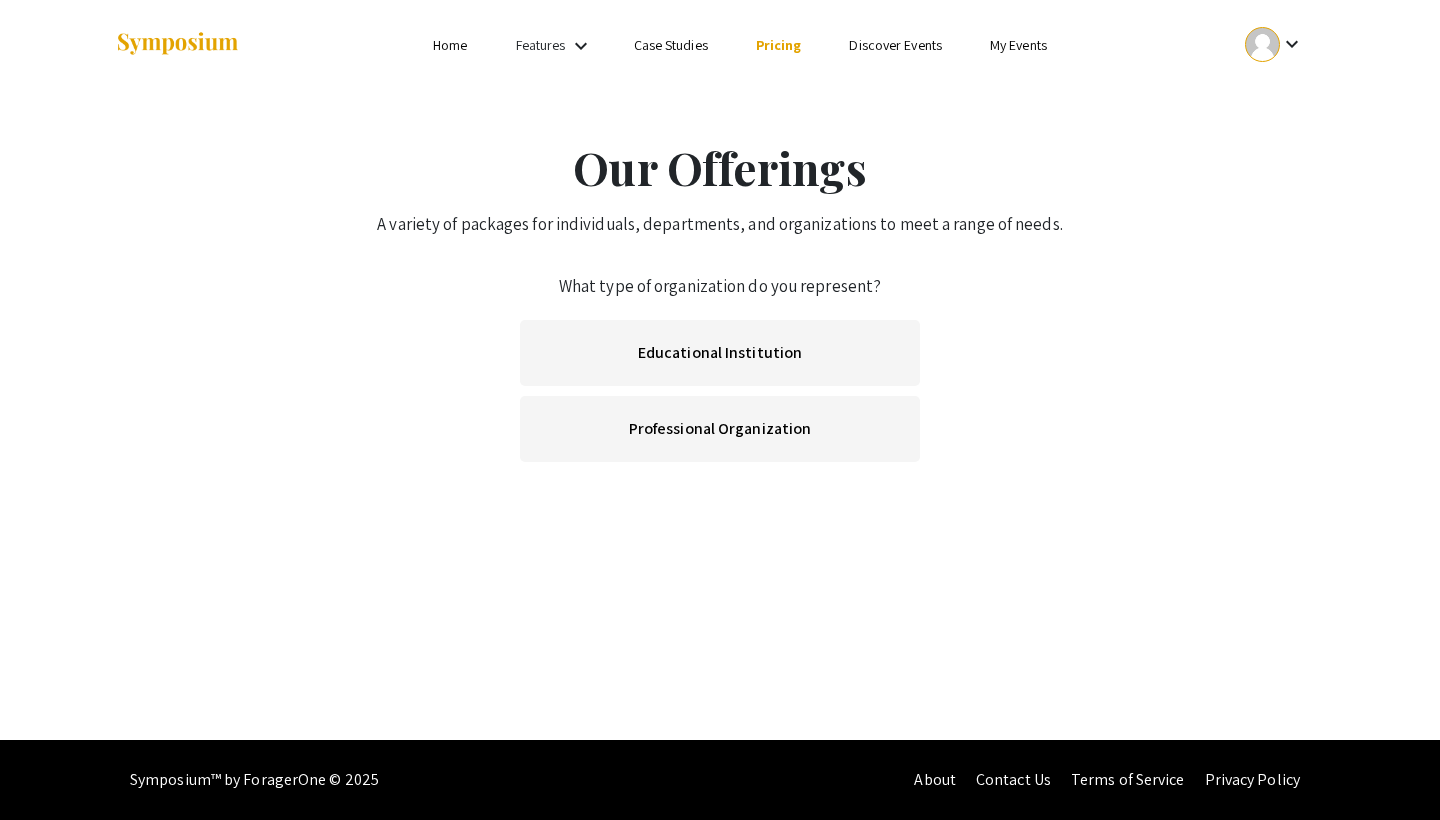 click on "Case Studies" at bounding box center [671, 45] 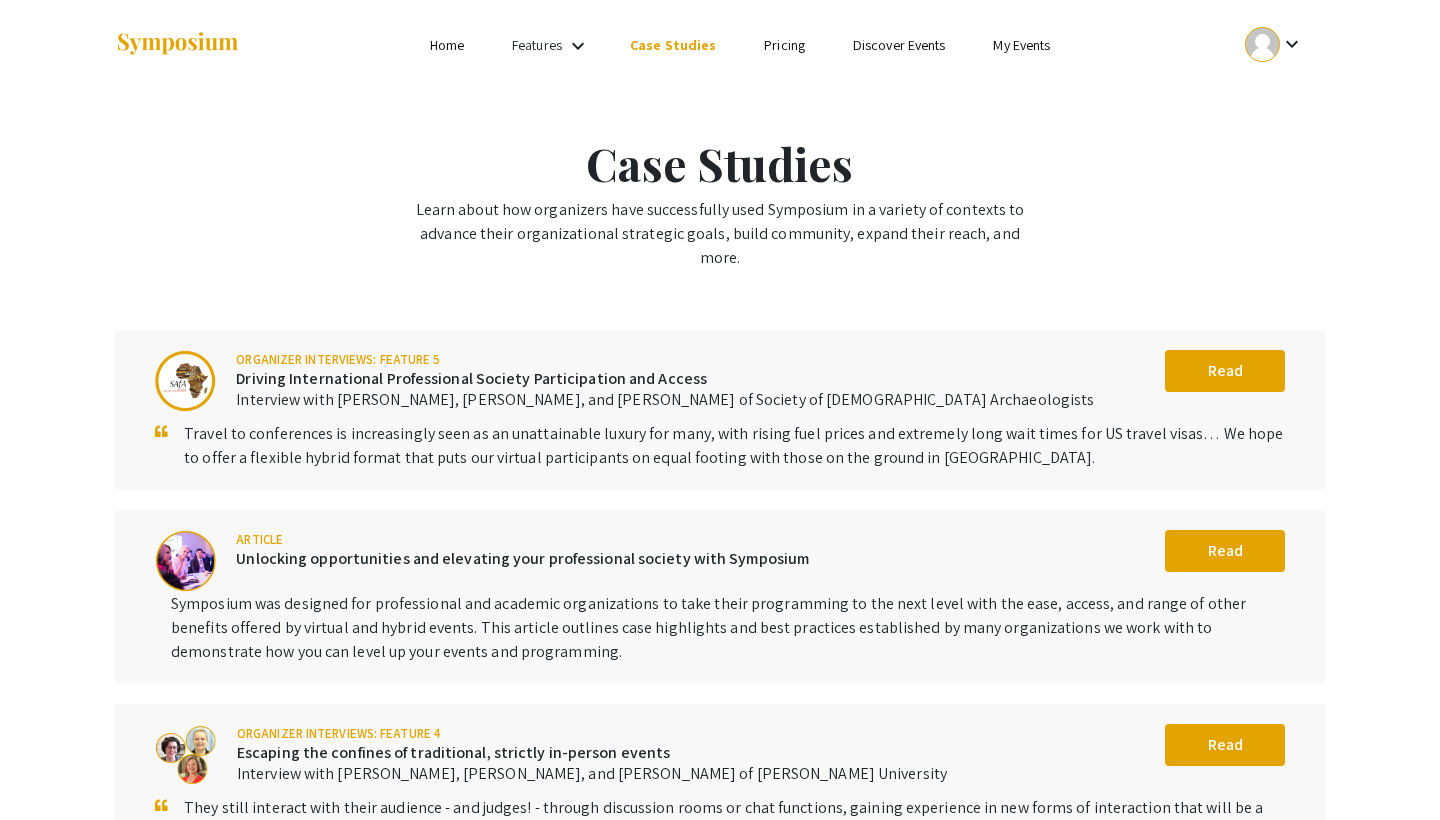 click on "Features" at bounding box center [537, 45] 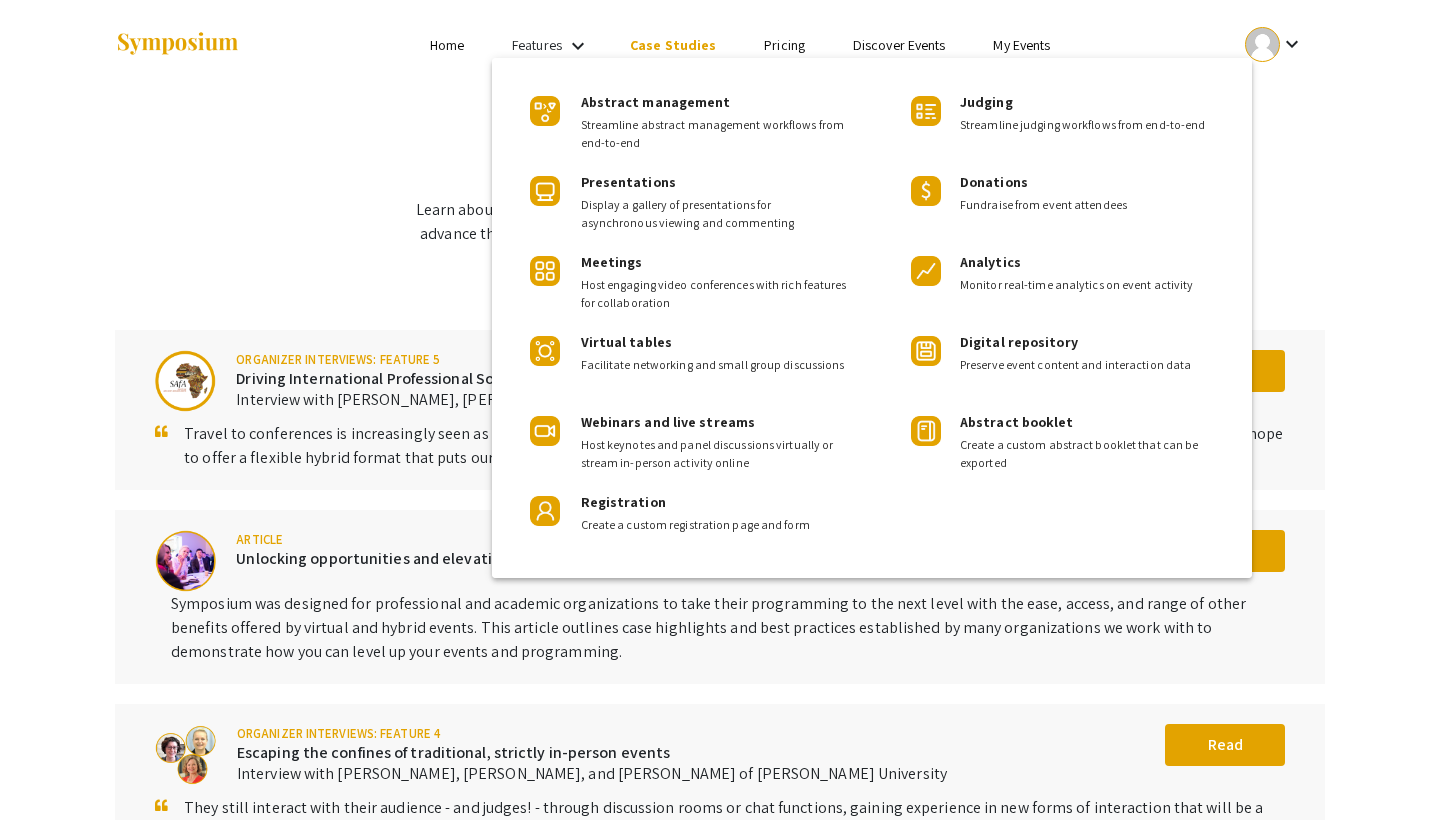 click at bounding box center [720, 410] 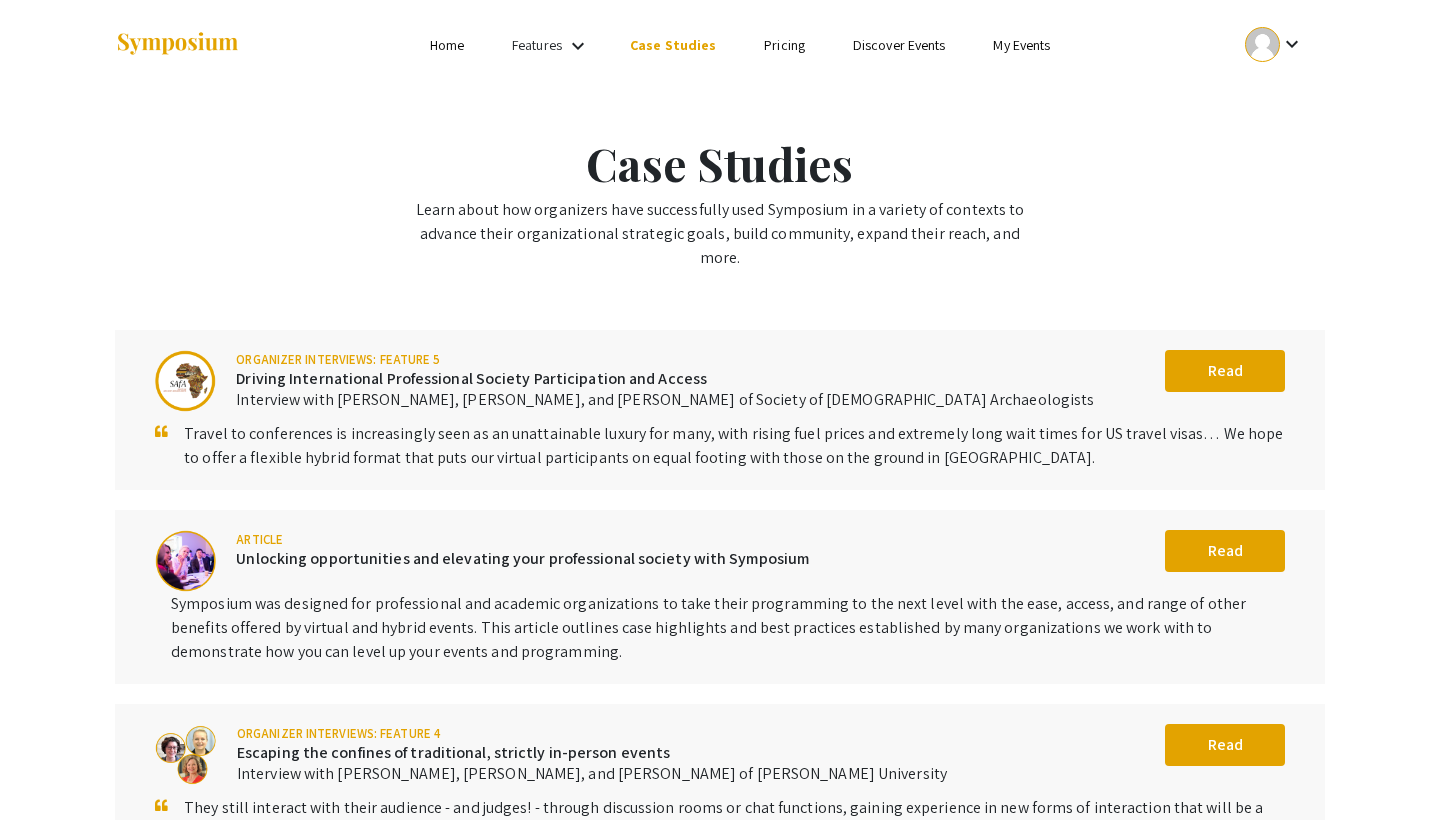 click on "Home" at bounding box center (447, 45) 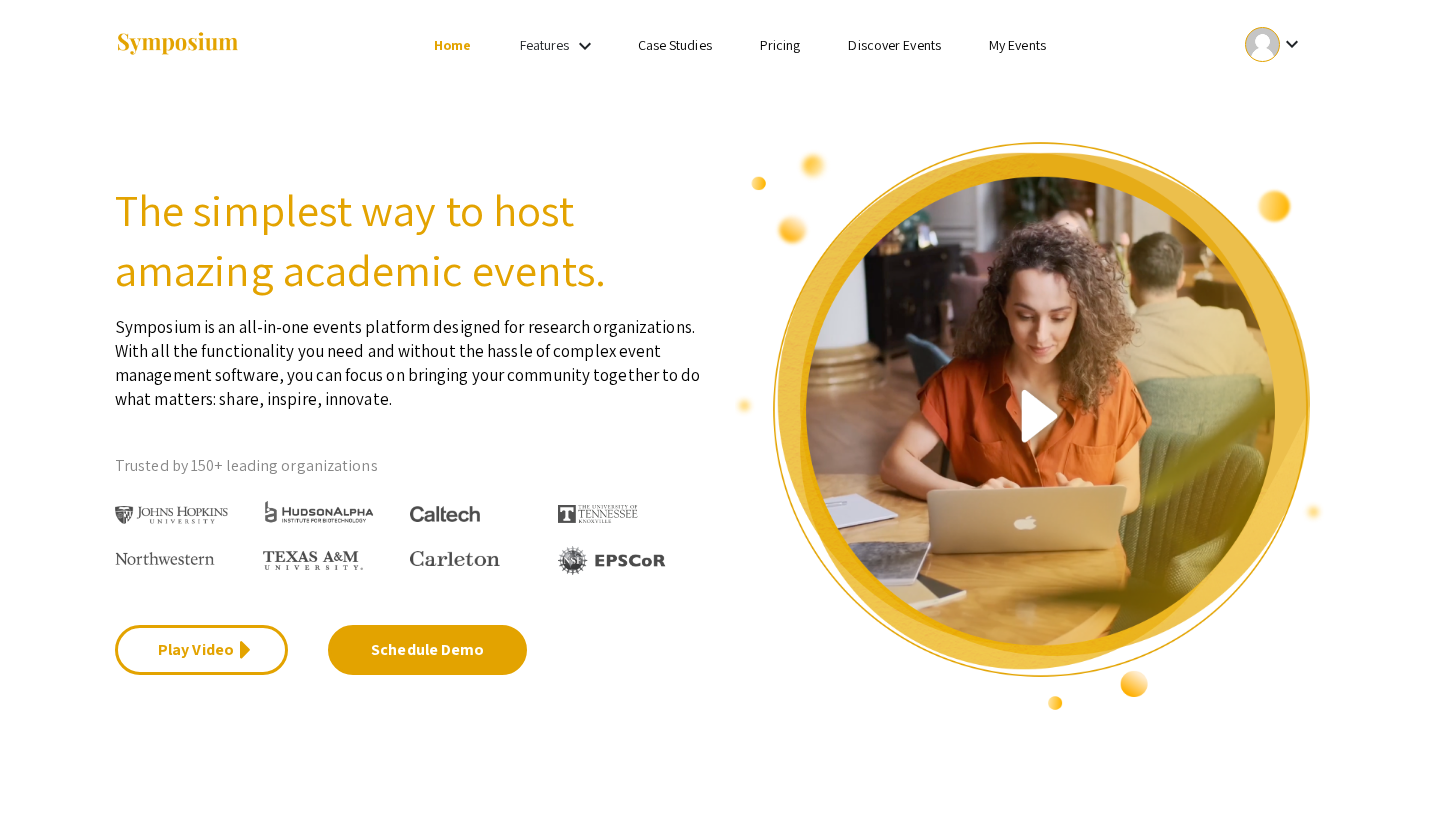 click on "Home" at bounding box center (452, 45) 